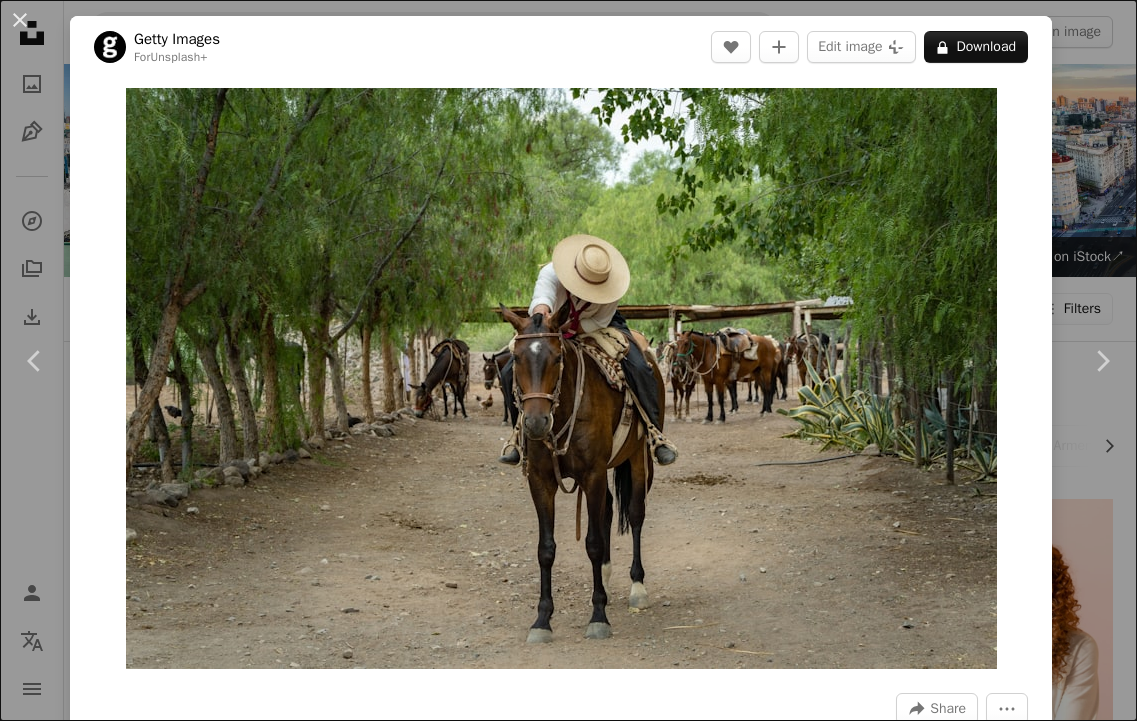 scroll, scrollTop: 27584, scrollLeft: 0, axis: vertical 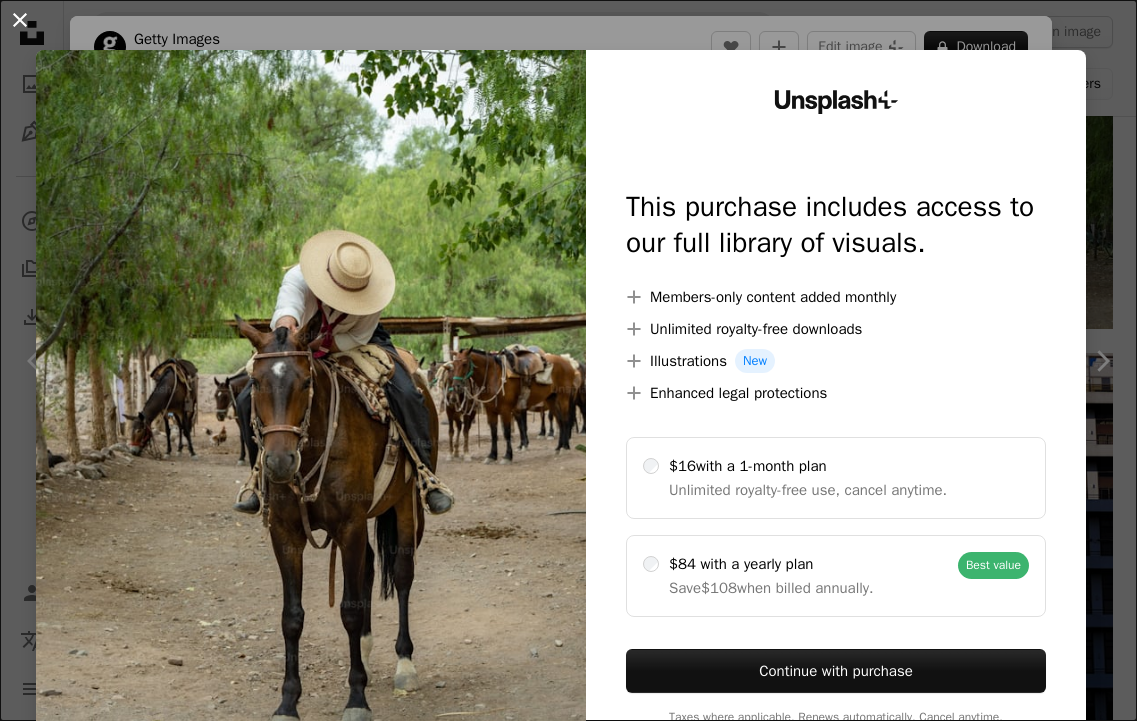 click on "An X shape" at bounding box center (20, 20) 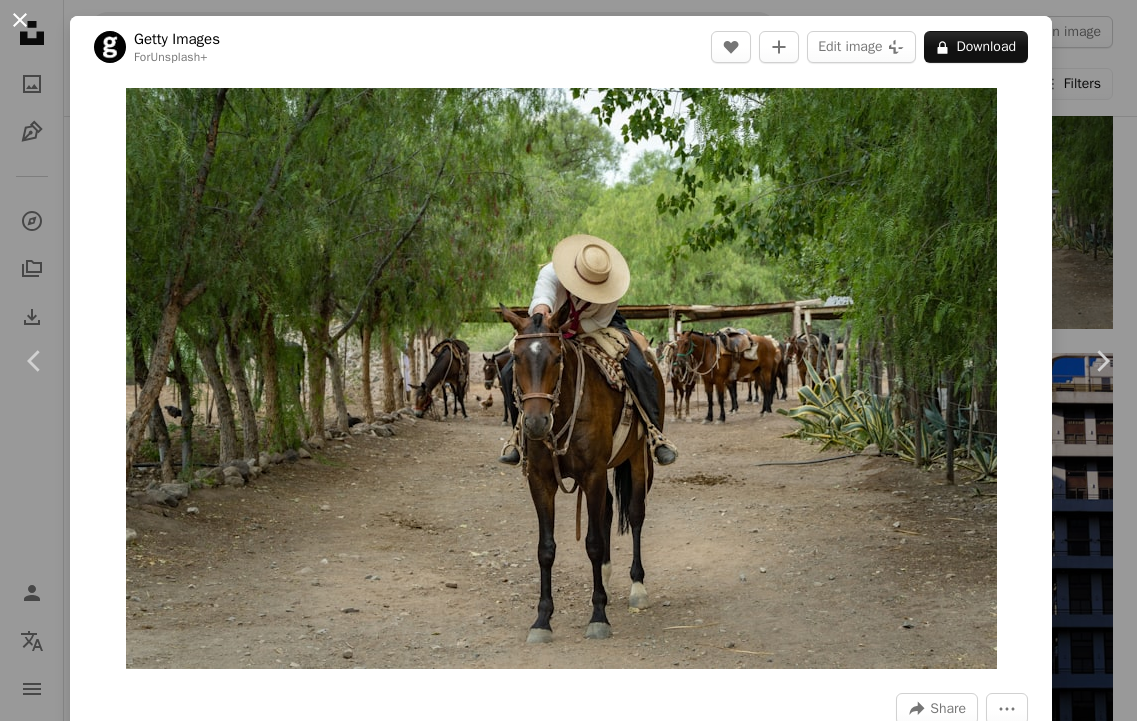 click on "An X shape" at bounding box center [20, 20] 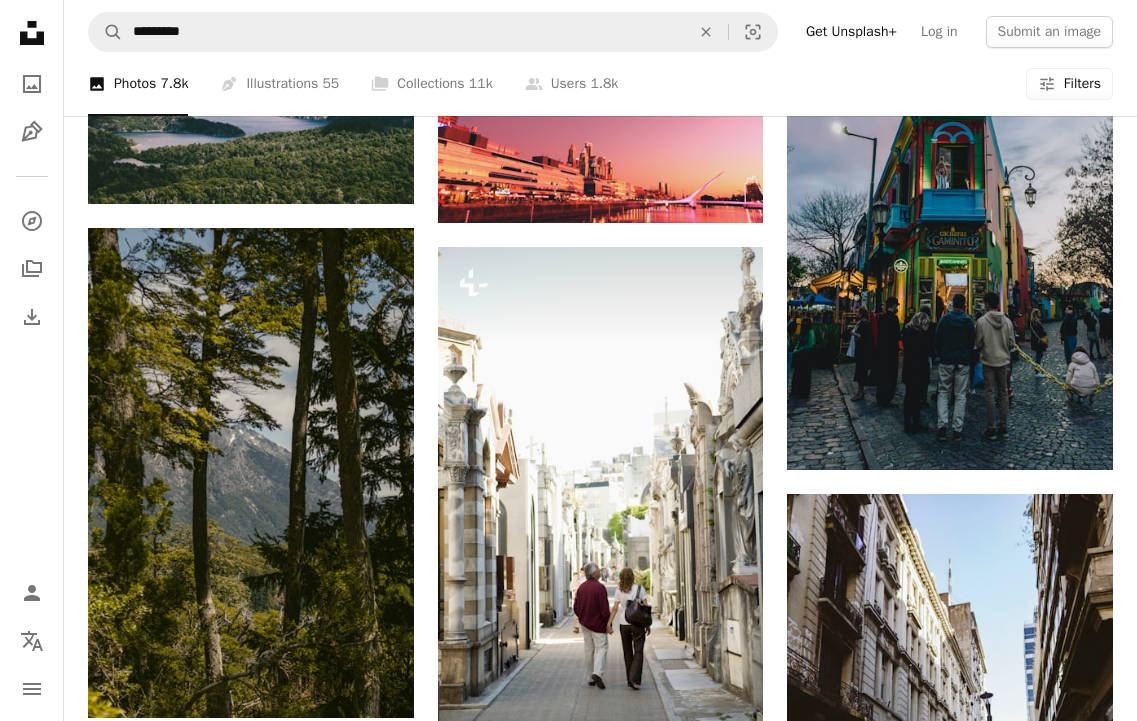 scroll, scrollTop: 8563, scrollLeft: 0, axis: vertical 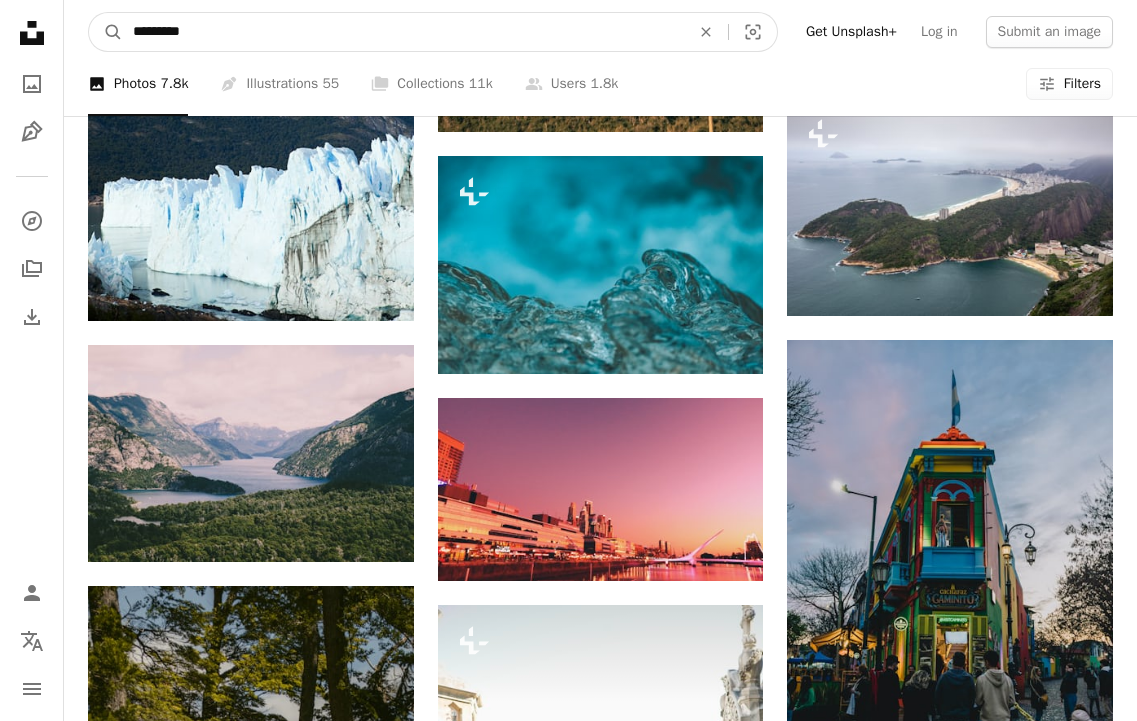 click on "*********" at bounding box center [403, 32] 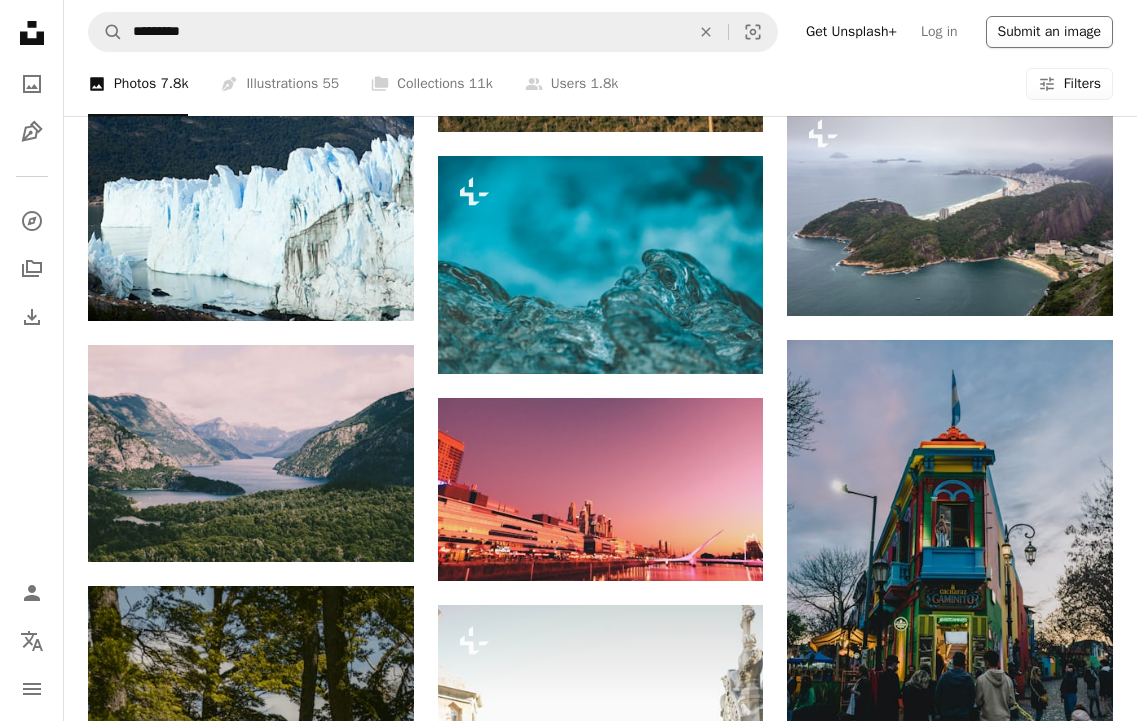 click on "Submit an image" at bounding box center (1049, 32) 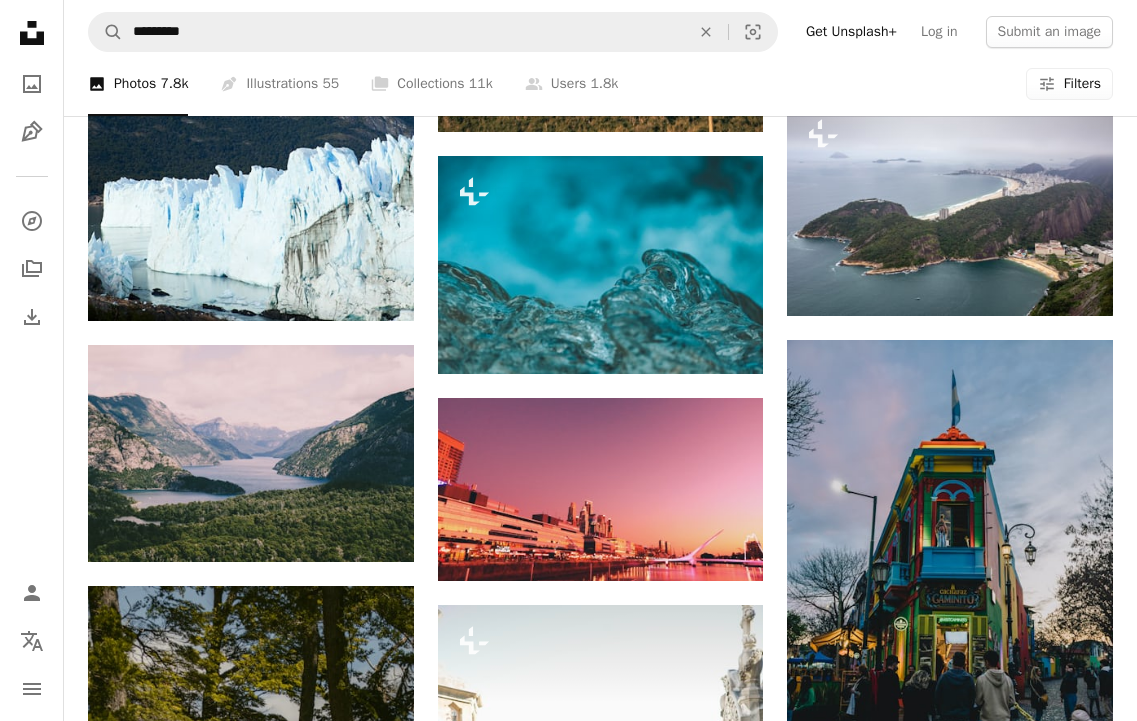 type on "**********" 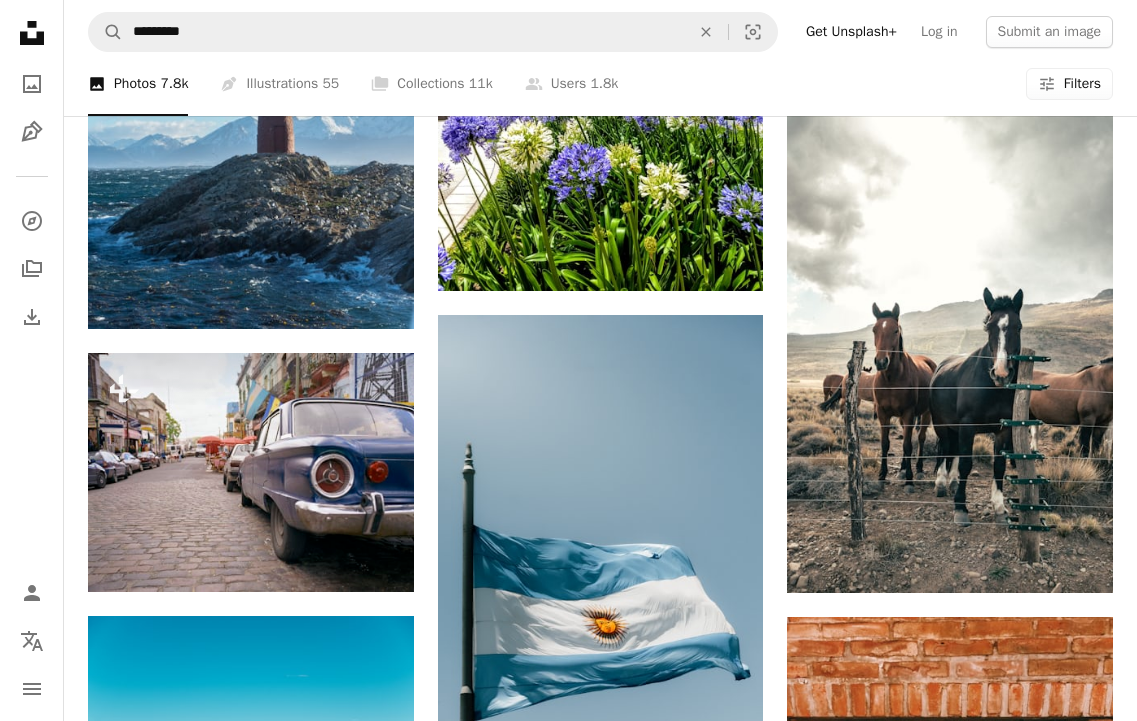 scroll, scrollTop: 9851, scrollLeft: 0, axis: vertical 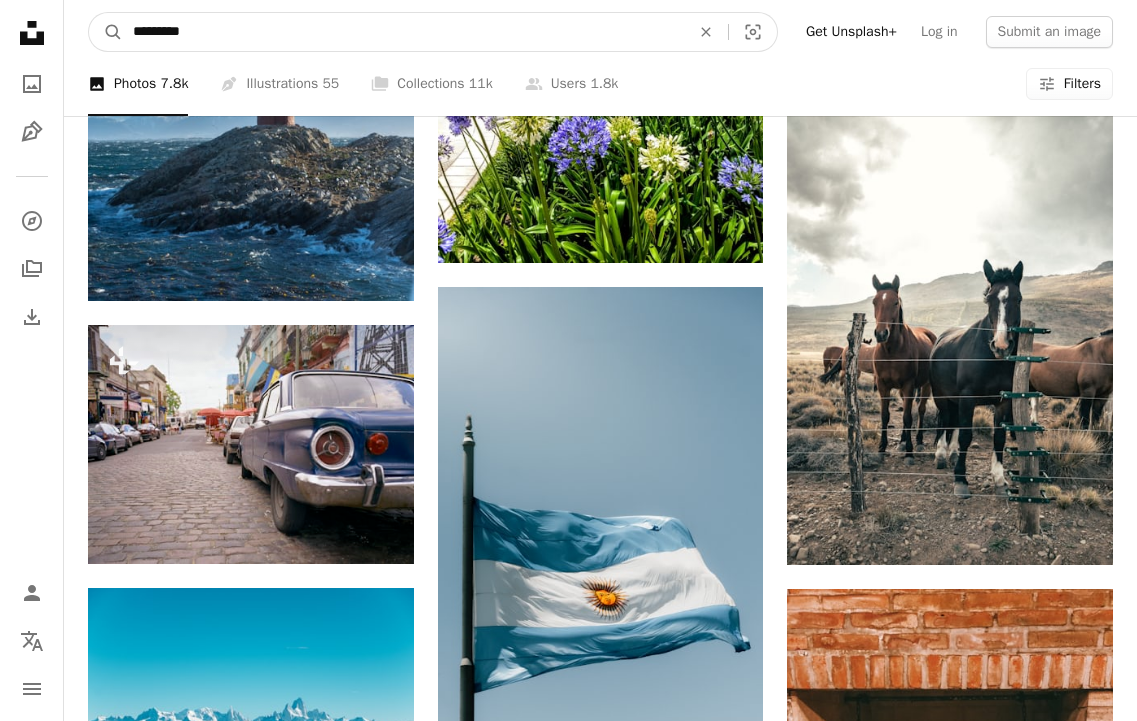 click on "*********" at bounding box center [403, 32] 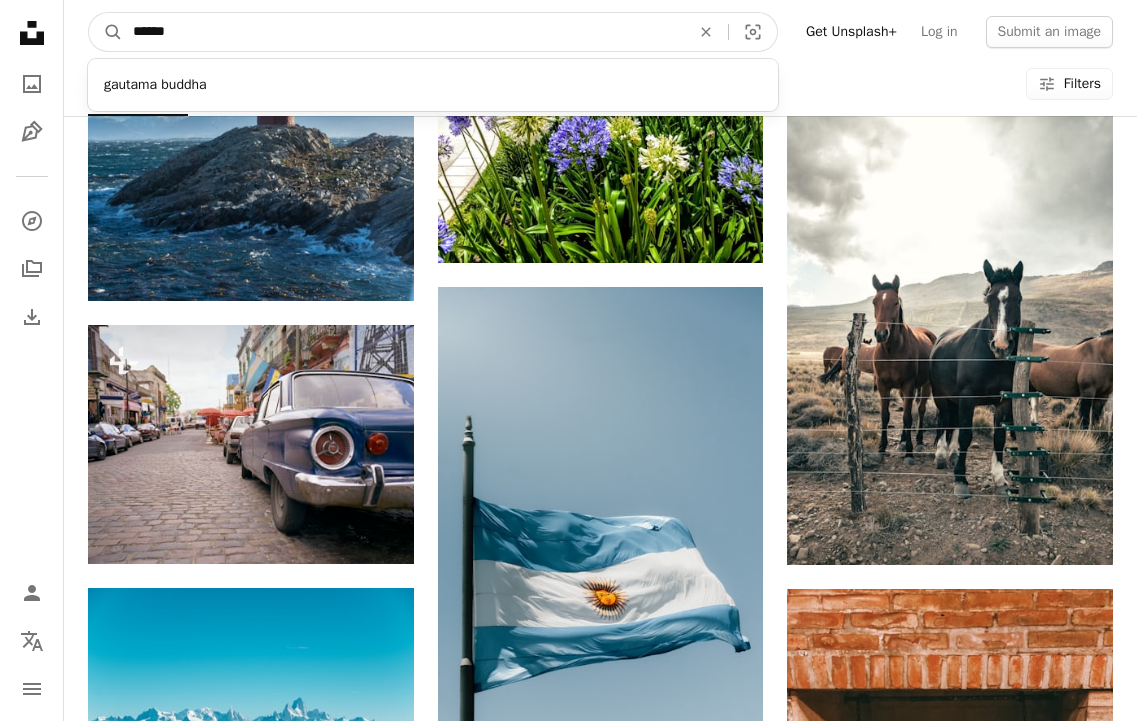 type on "******" 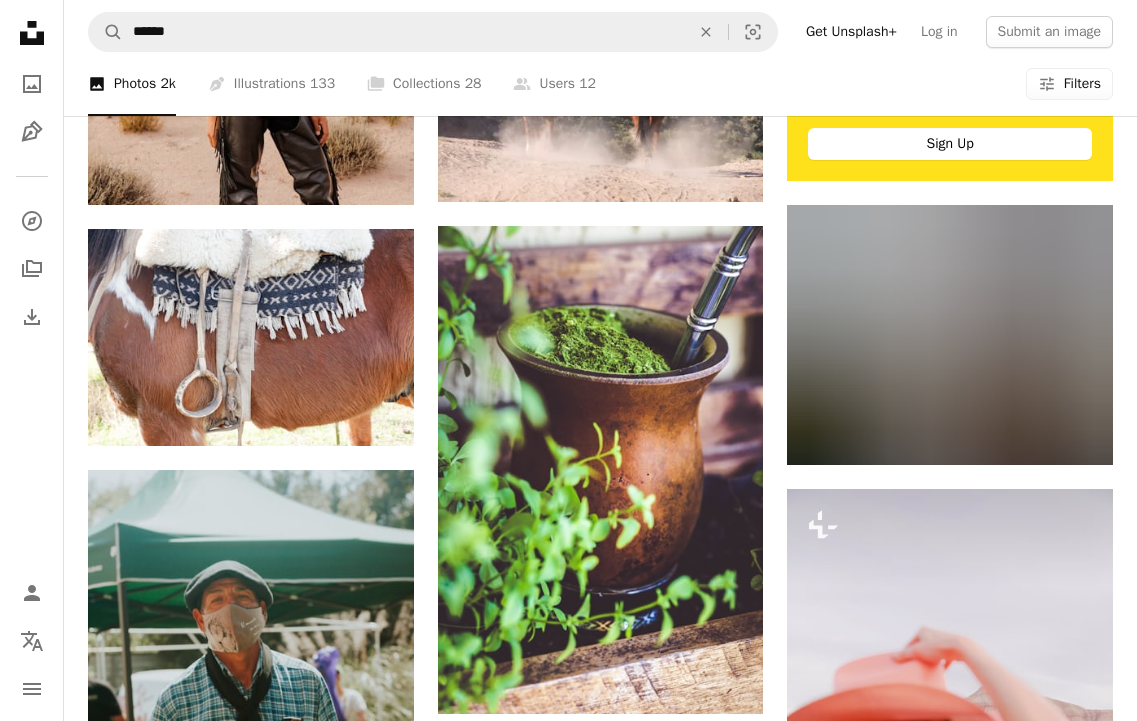 scroll, scrollTop: 787, scrollLeft: 0, axis: vertical 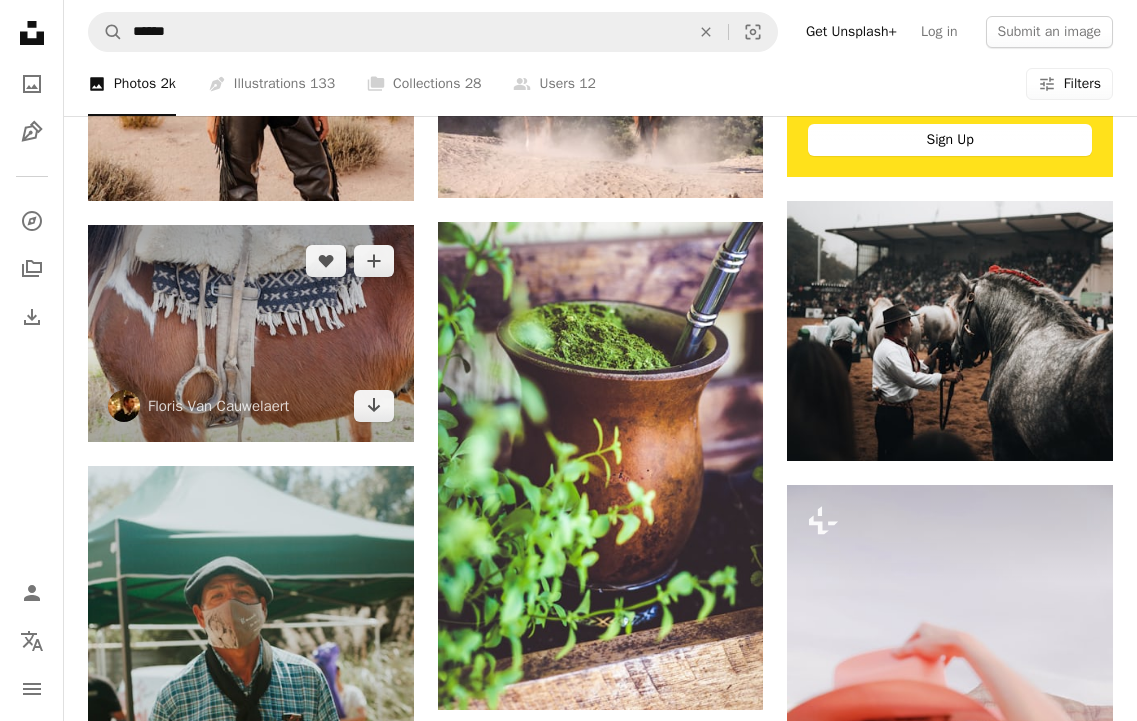click at bounding box center (251, 333) 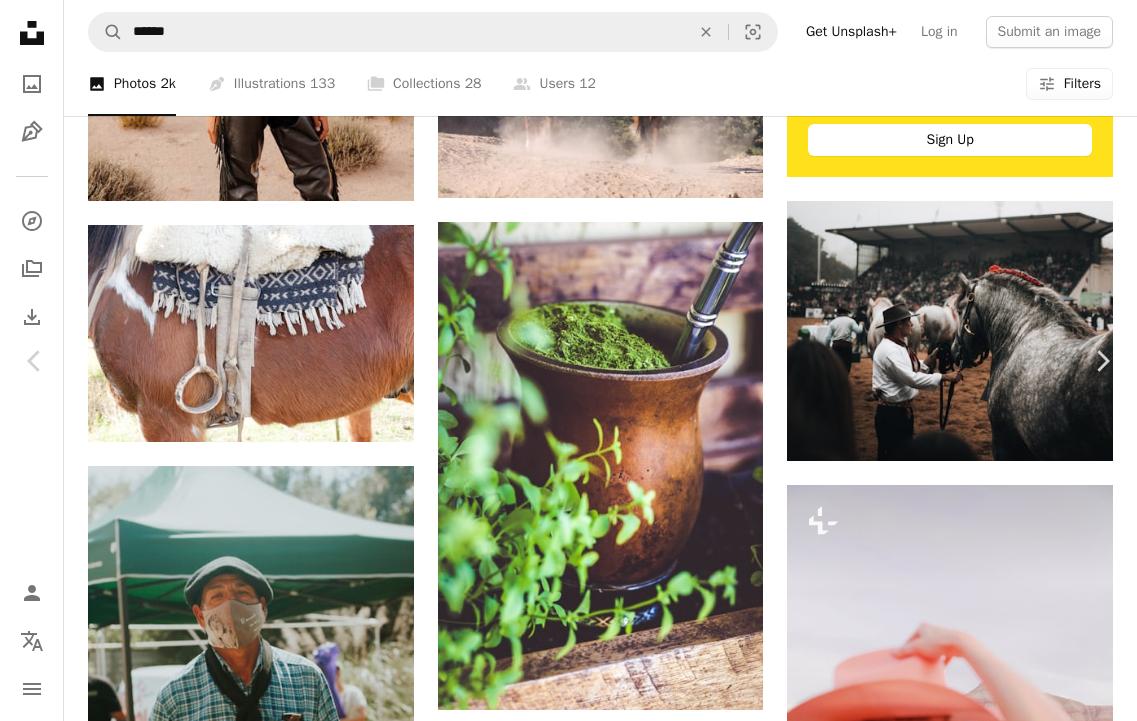click on "Download free" at bounding box center (938, 3121) 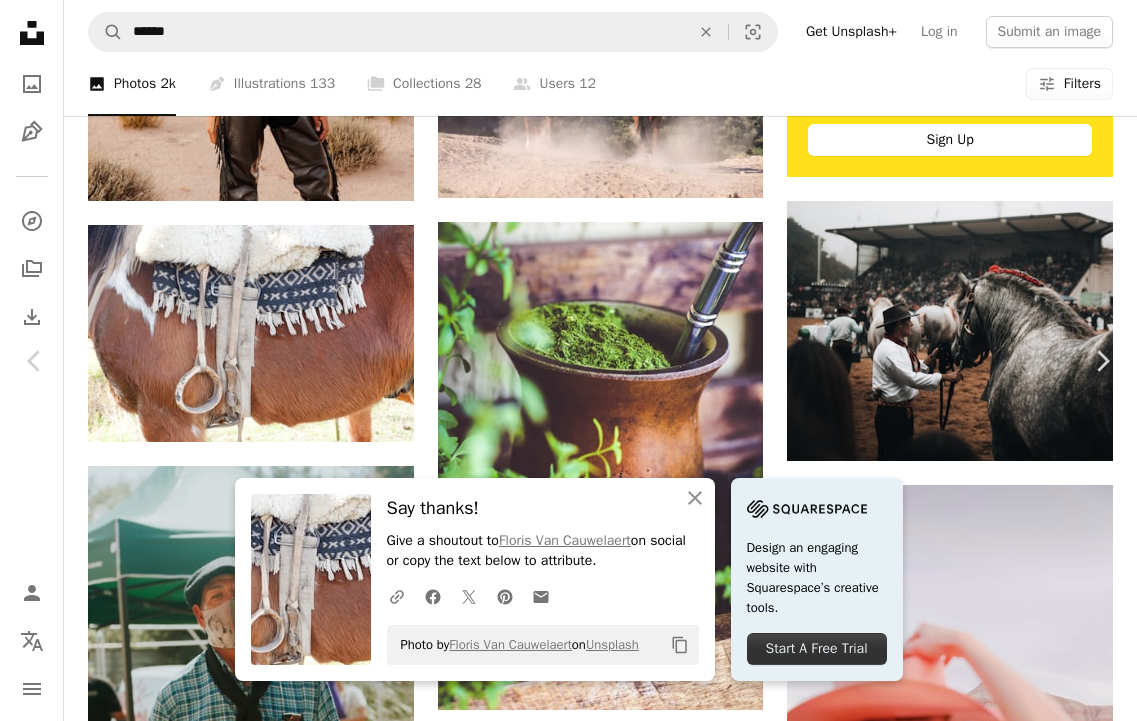 click on "An X shape" at bounding box center [20, 20] 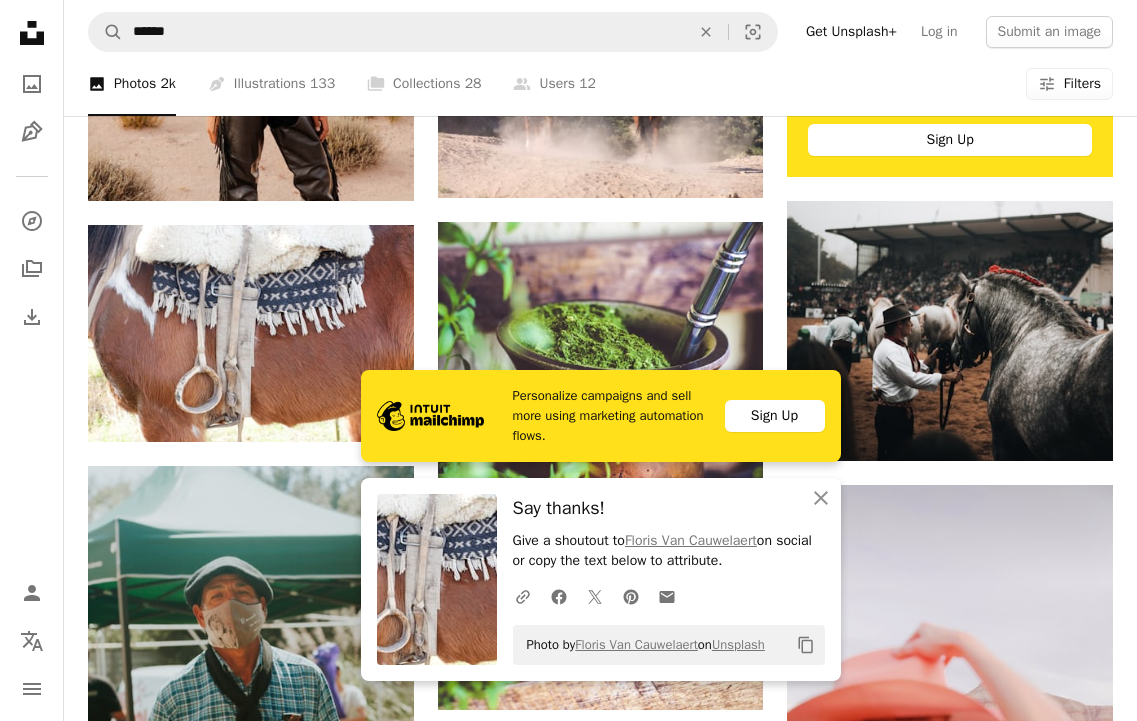 click on "Plus sign for Unsplash+ A heart A plus sign [FIRST] [LAST] For Unsplash+ A lock Download A heart A plus sign [FIRST] [LAST] Available for hire A checkmark inside of a circle Arrow pointing down A heart A plus sign [FIRST] [LAST] Arrow pointing down Plus sign for Unsplash+ A heart A plus sign Getty Images For Unsplash+ A lock Download Plus sign for Unsplash+ A heart A plus sign Getty Images For Unsplash+ A lock Download A heart A plus sign [FIRST] [LAST] Available for hire A checkmark inside of a circle Arrow pointing down A heart A plus sign [FIRST] [LAST] Arrow pointing down A heart A plus sign [FIRST] [LAST] Arrow pointing down A heart A plus sign [FIRST] [LAST] Arrow pointing down A heart A plus sign [FIRST] [LAST] Available for hire A checkmark inside of a circle Arrow pointing down A heart A plus sign [FIRST] [LAST] Available for hire A checkmark inside of a circle Arrow pointing down A heart A plus sign [FIRST] [LAST] Available for hire" at bounding box center [600, 1392] 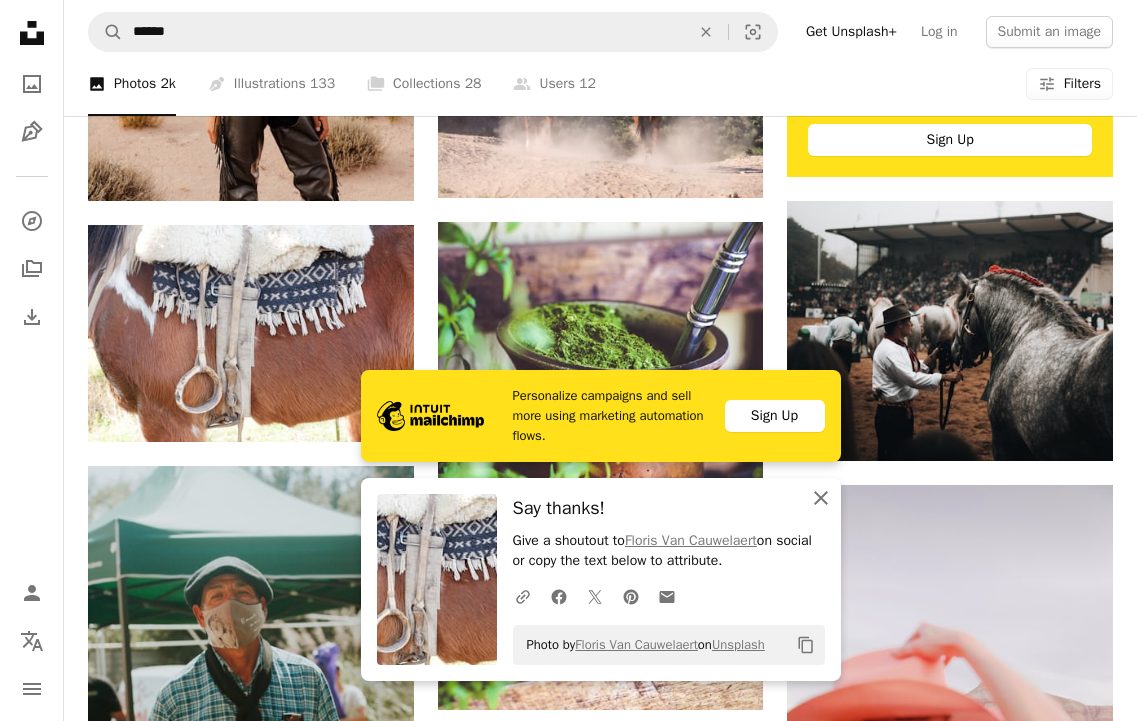 click on "An X shape" 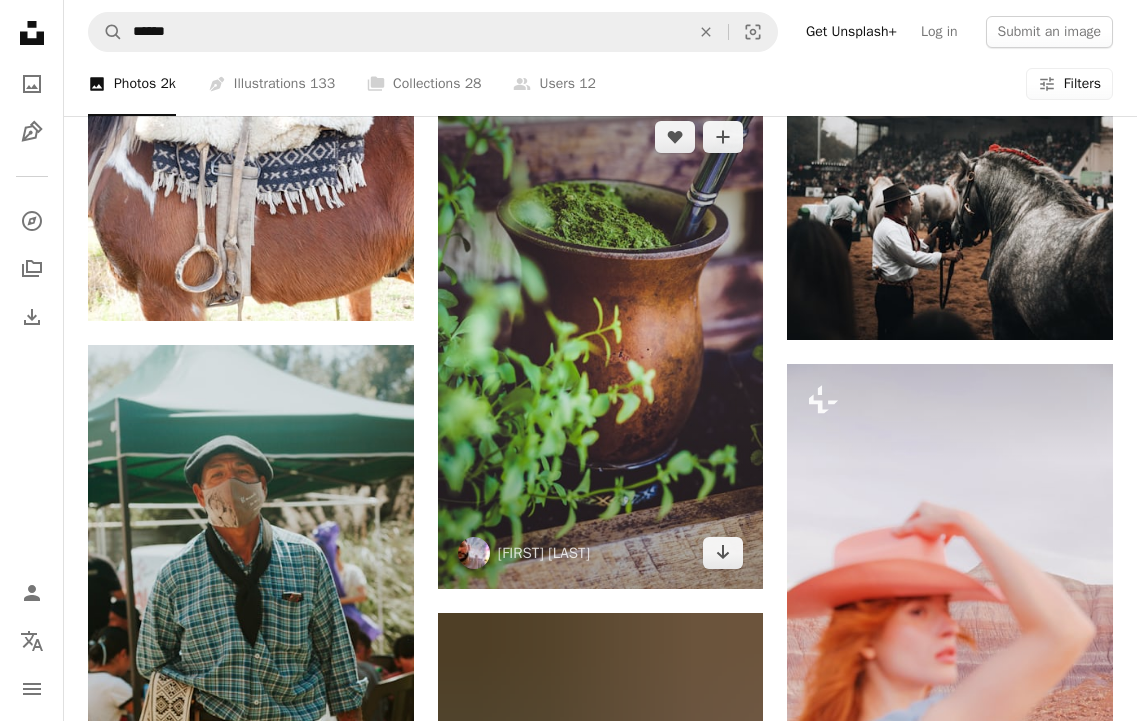 scroll, scrollTop: 912, scrollLeft: 0, axis: vertical 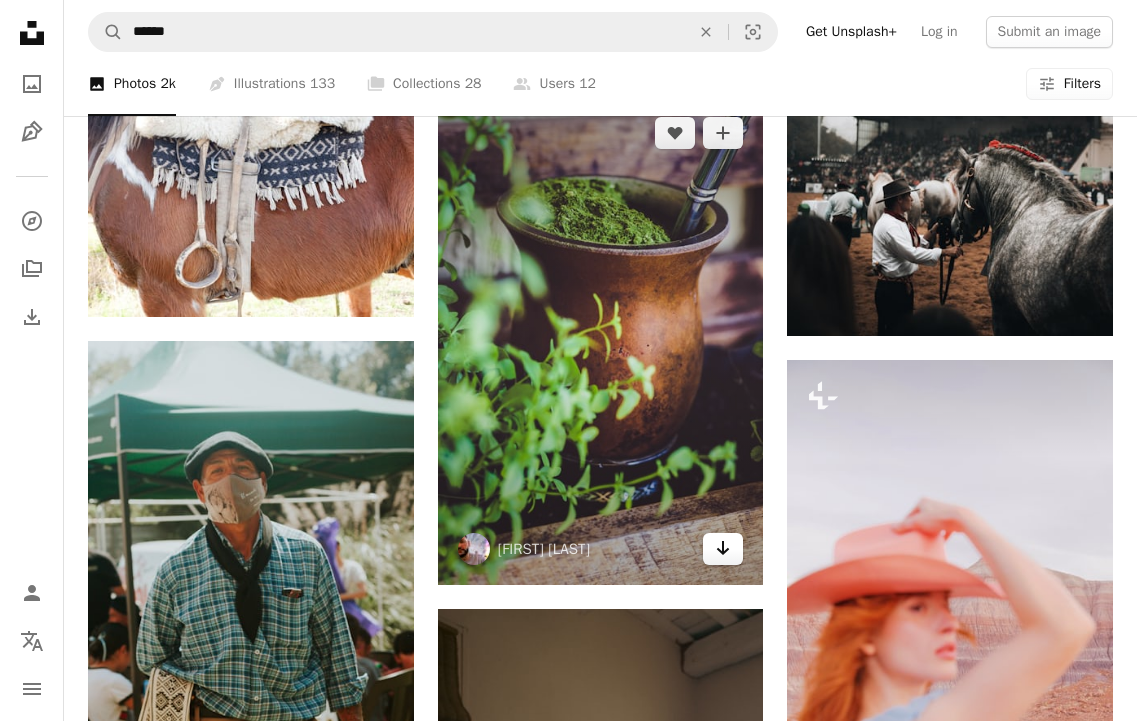 click on "Arrow pointing down" 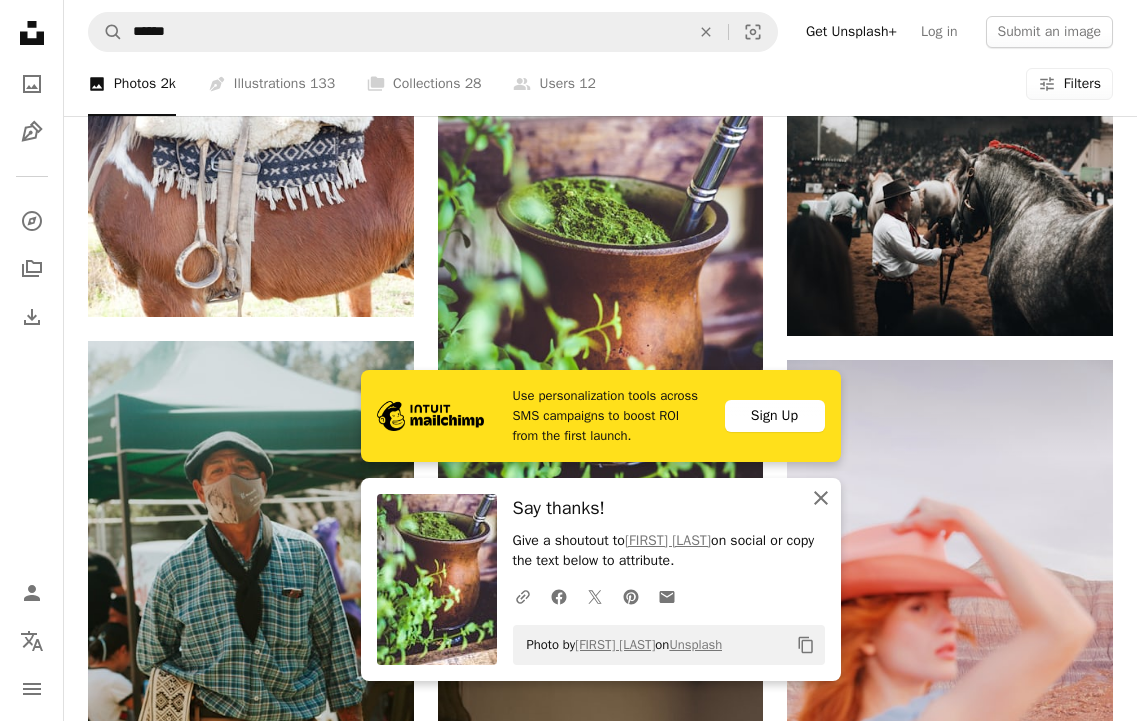 click on "An X shape" 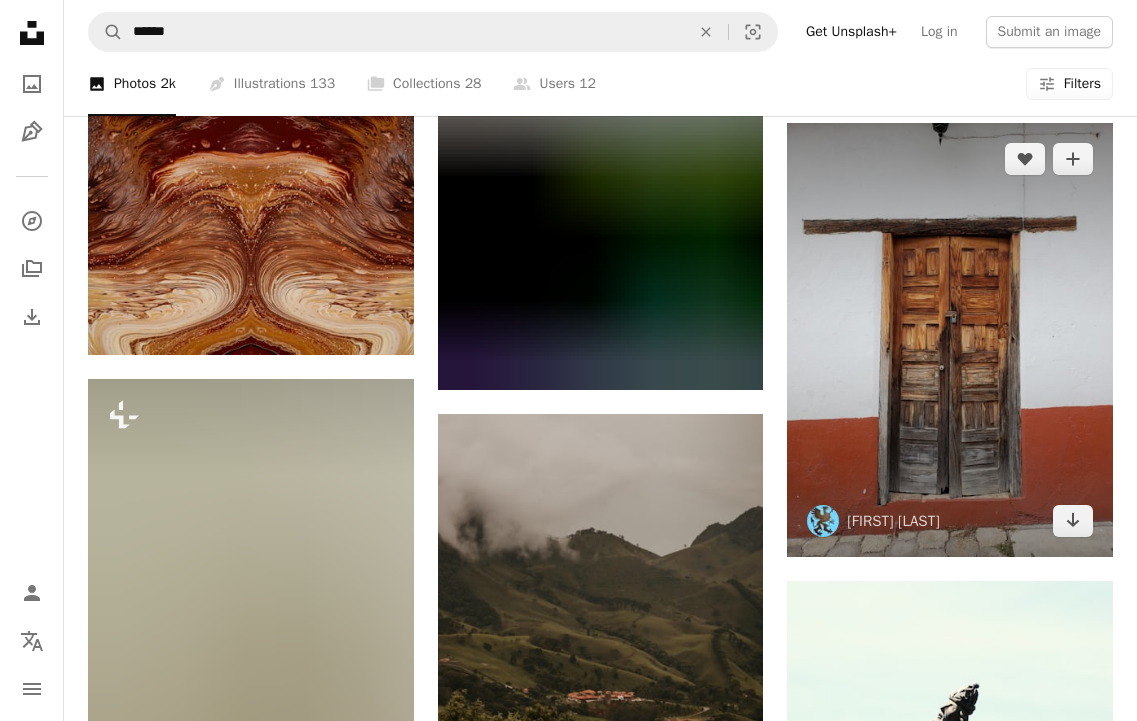 scroll, scrollTop: 19053, scrollLeft: 0, axis: vertical 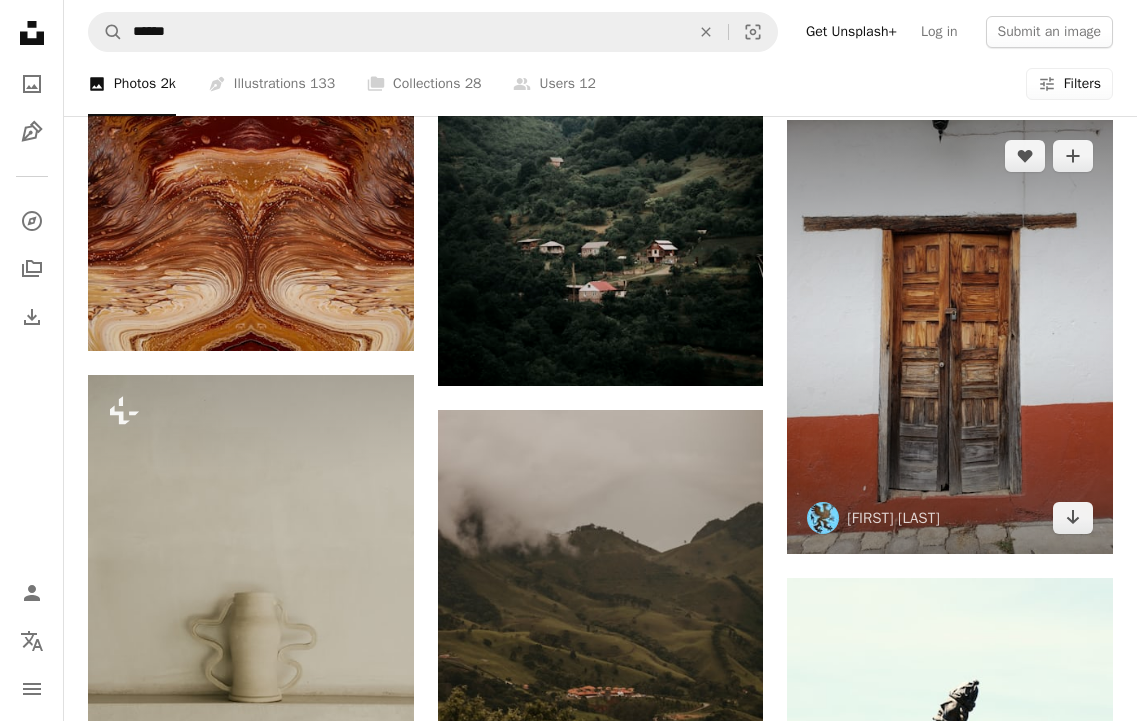 click at bounding box center [950, 337] 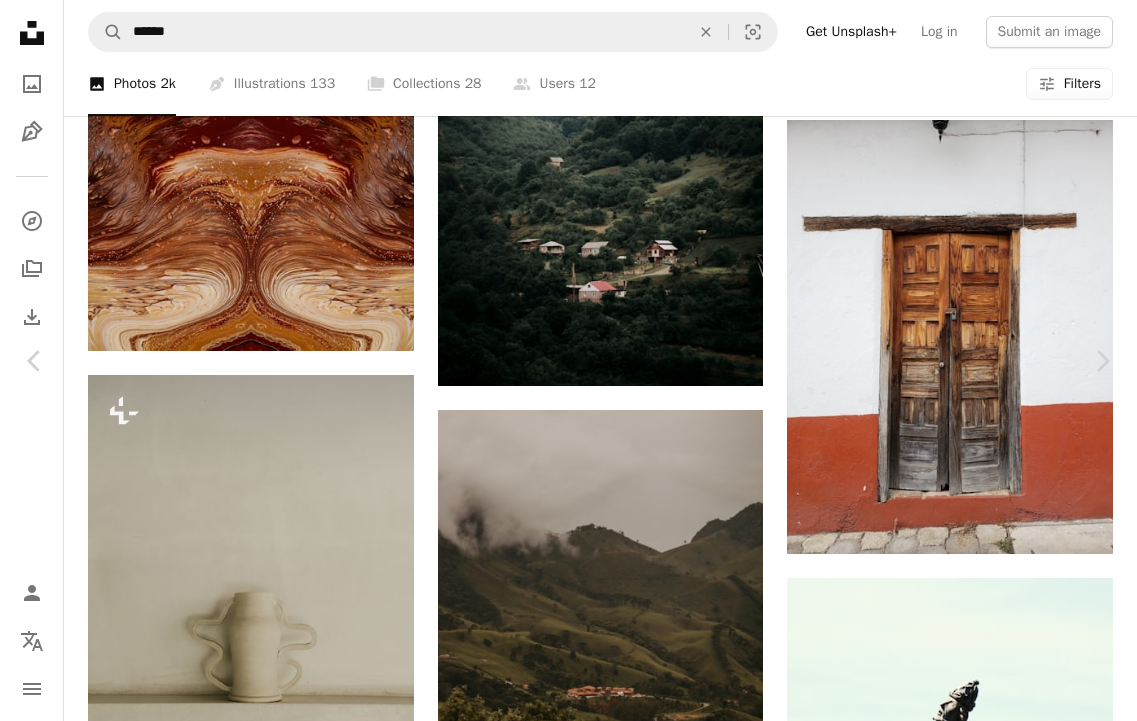 click on "An X shape" at bounding box center (20, 20) 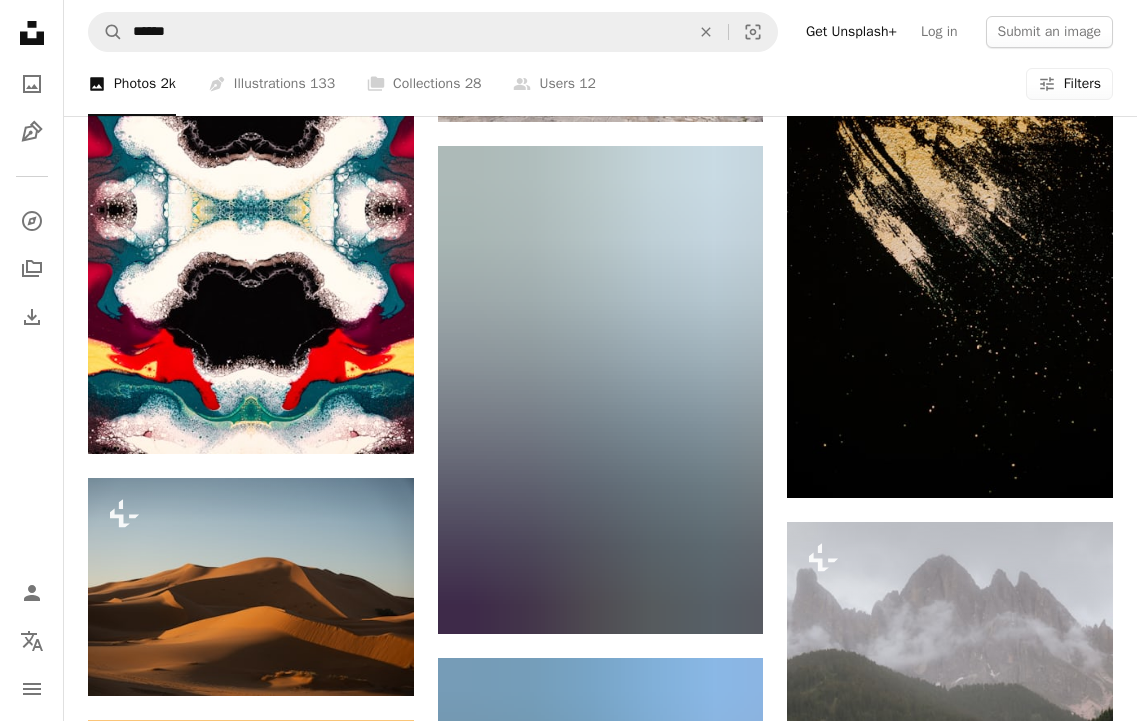 scroll, scrollTop: 24634, scrollLeft: 0, axis: vertical 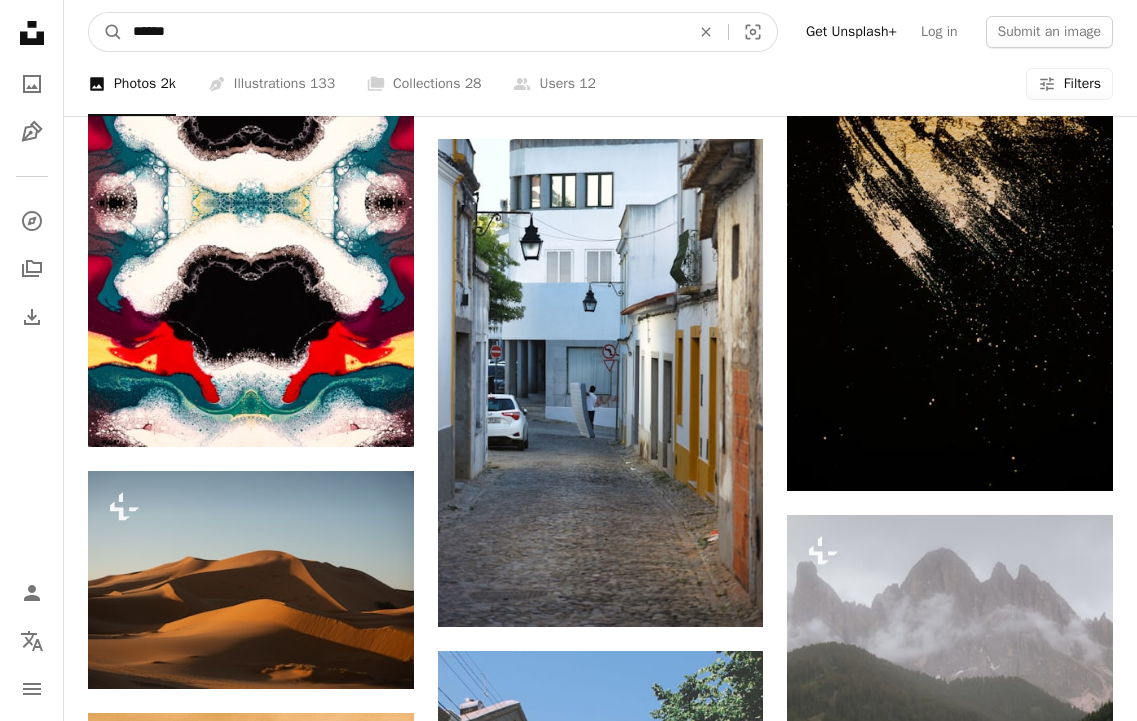 click on "******" at bounding box center [403, 32] 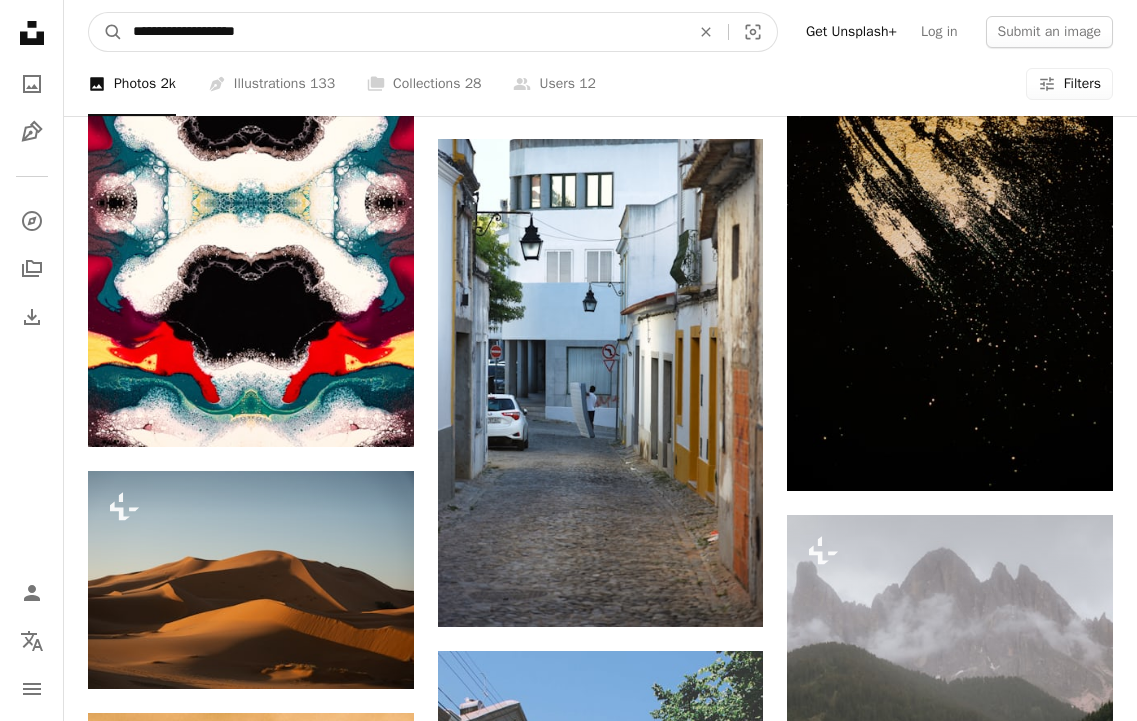 type on "**********" 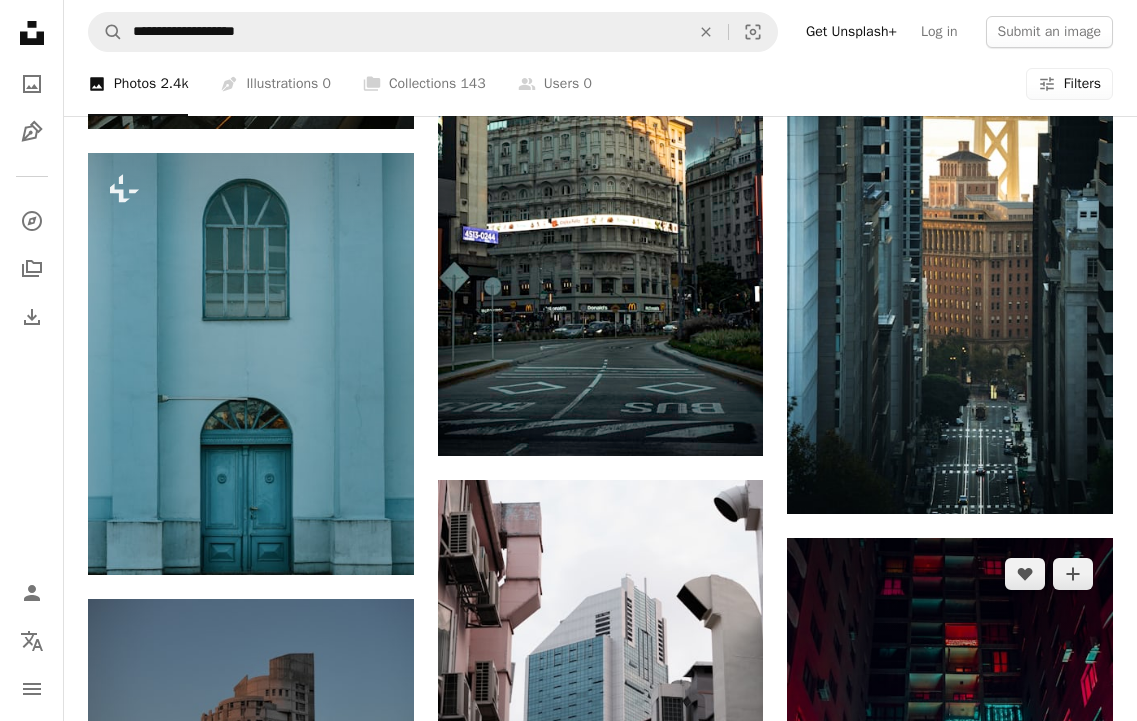scroll, scrollTop: 1412, scrollLeft: 0, axis: vertical 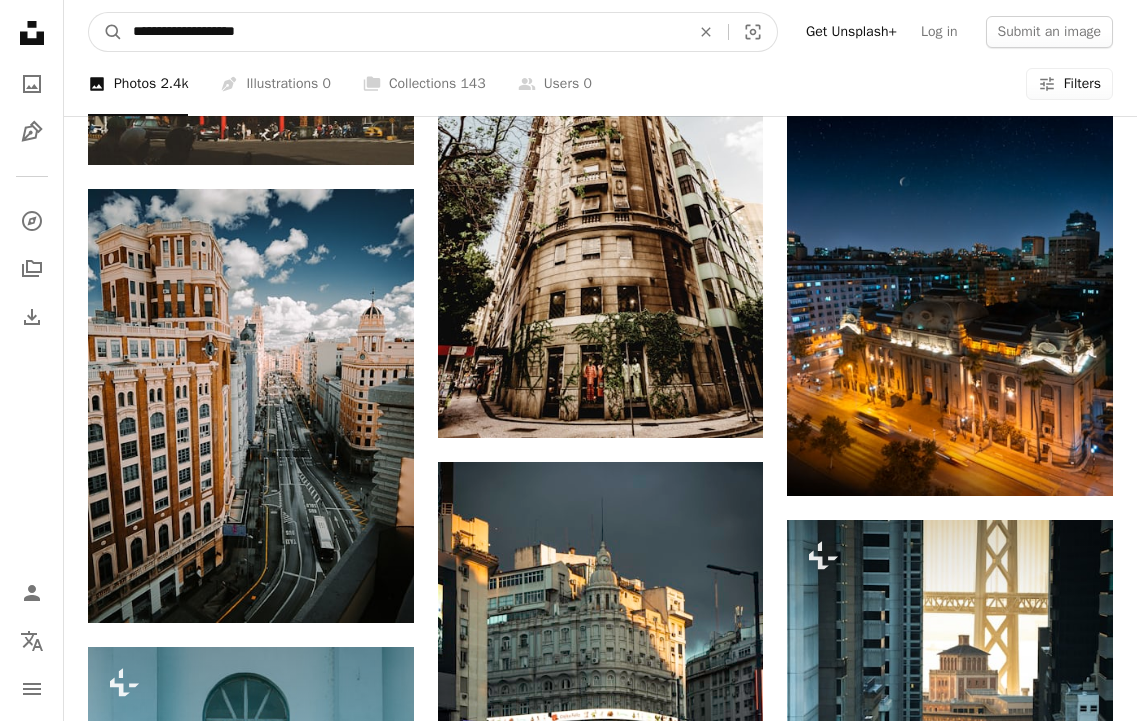 click on "**********" at bounding box center (403, 32) 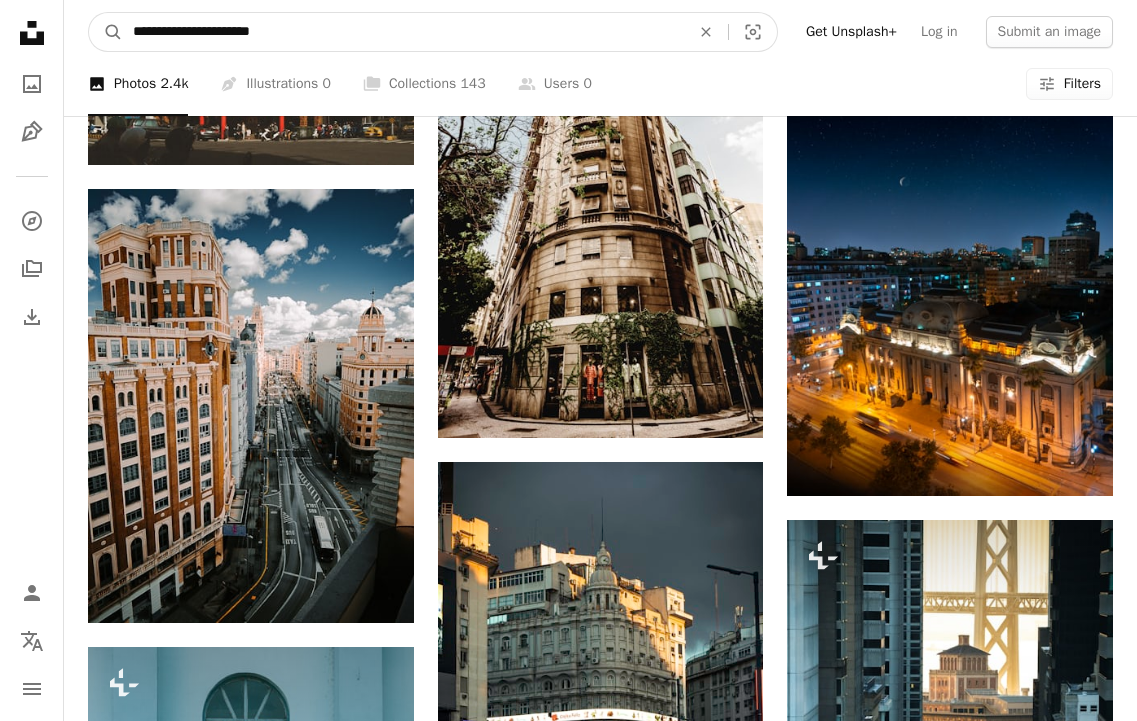 type on "**********" 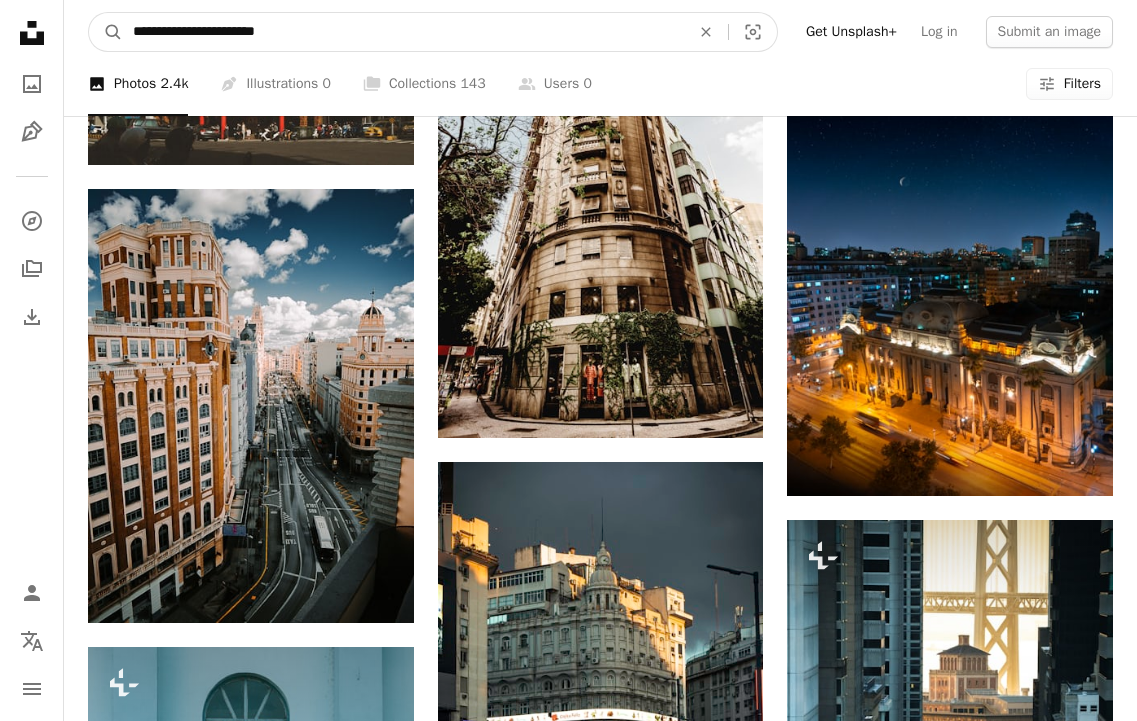click on "A magnifying glass" at bounding box center [106, 32] 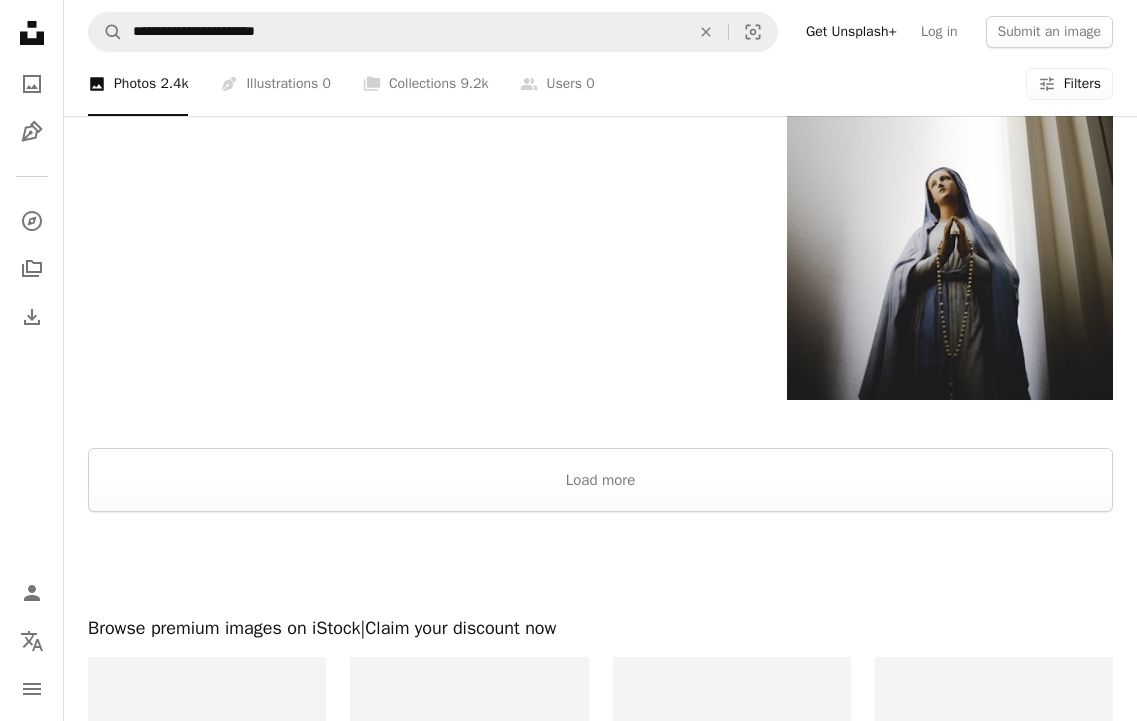 scroll, scrollTop: 3463, scrollLeft: 0, axis: vertical 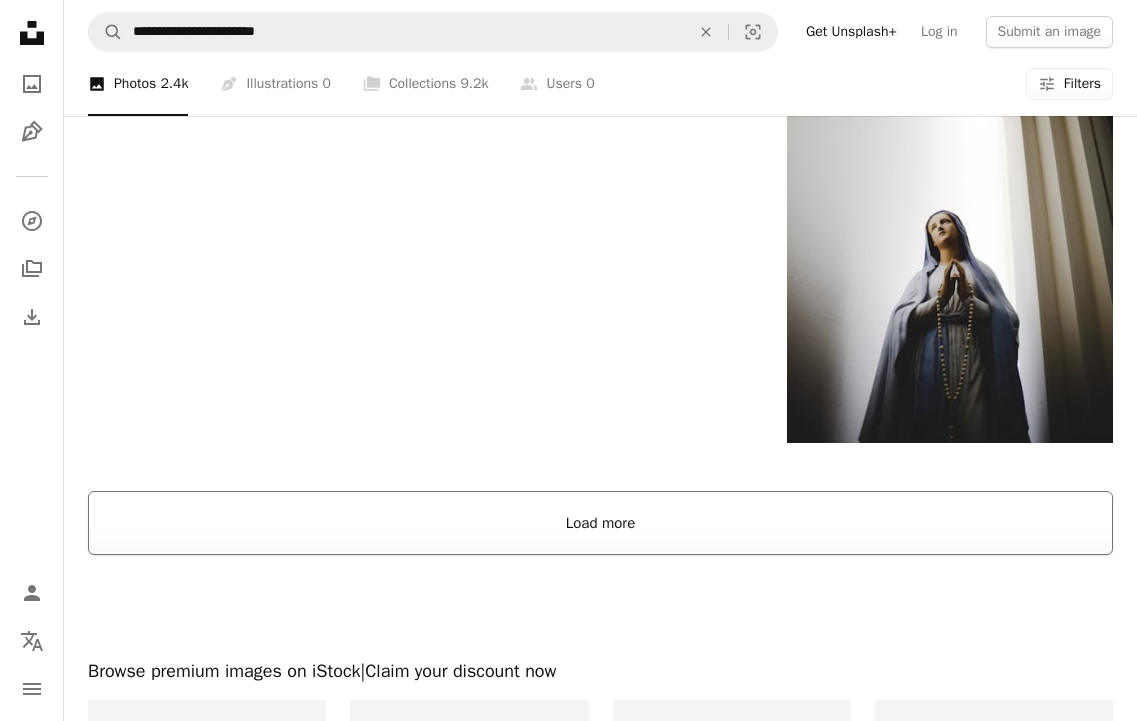 click on "Load more" at bounding box center (600, 523) 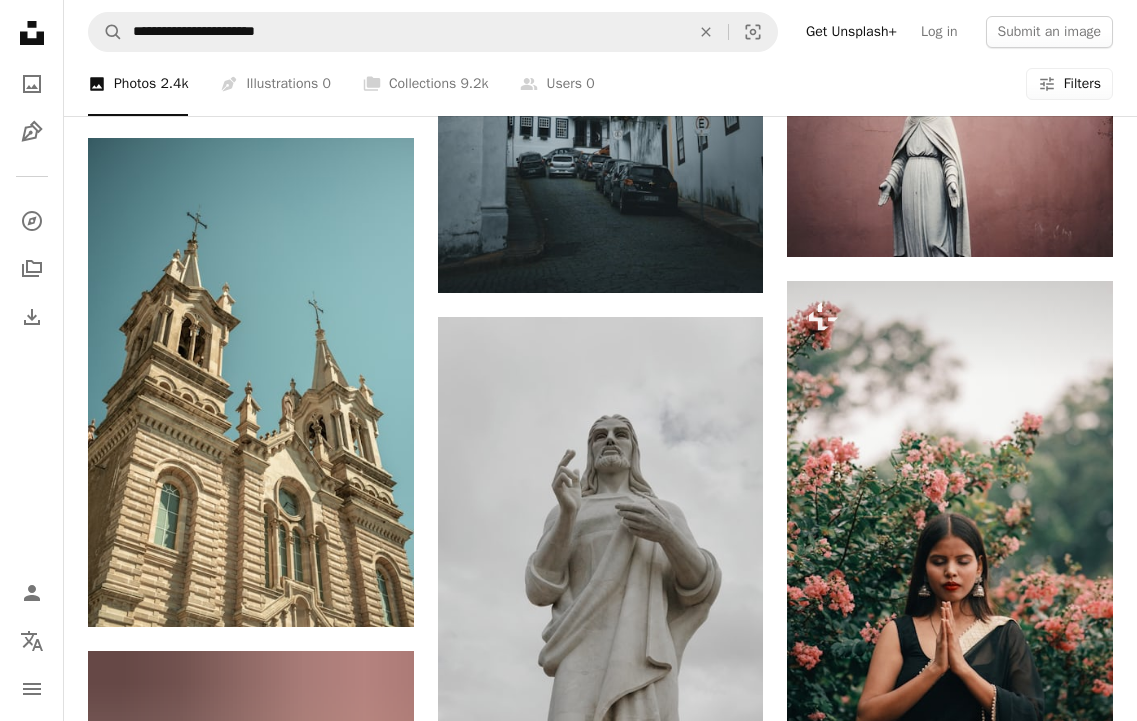 scroll, scrollTop: 5411, scrollLeft: 0, axis: vertical 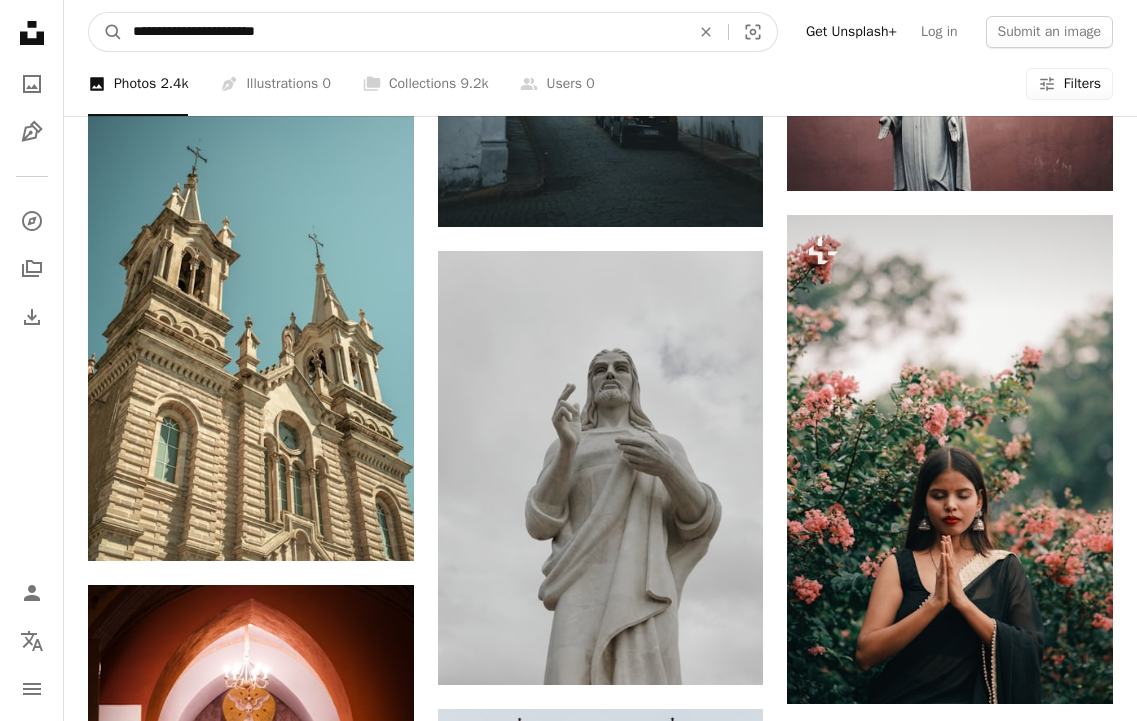 click on "**********" at bounding box center (403, 32) 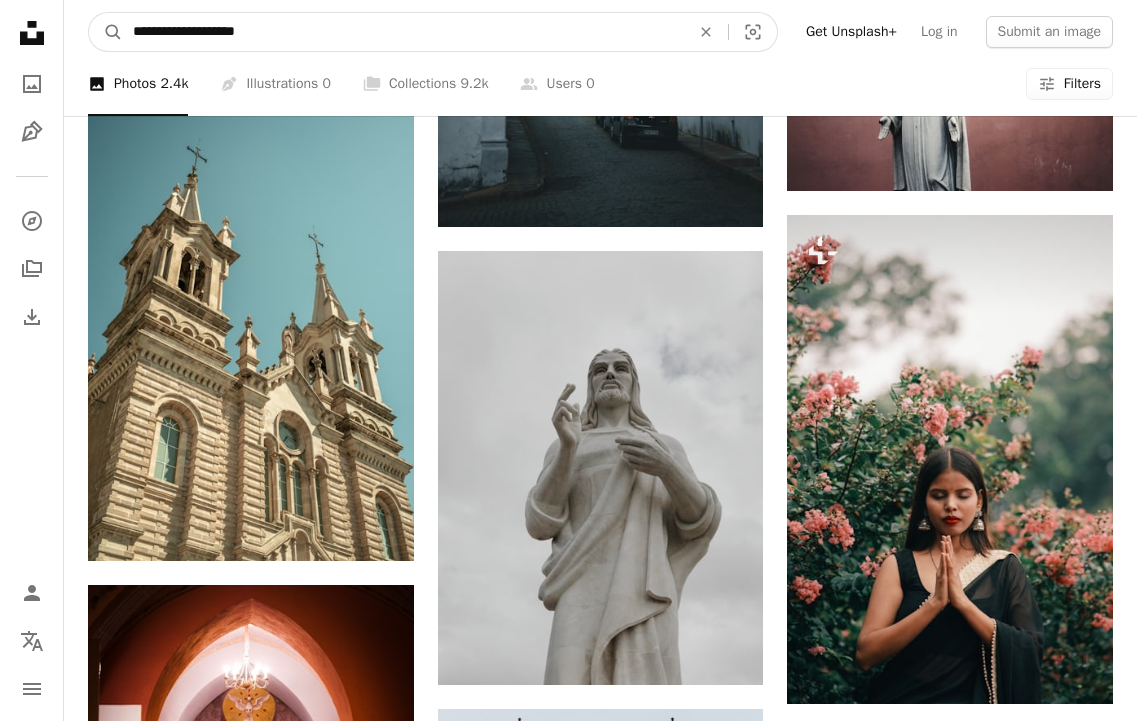 type on "**********" 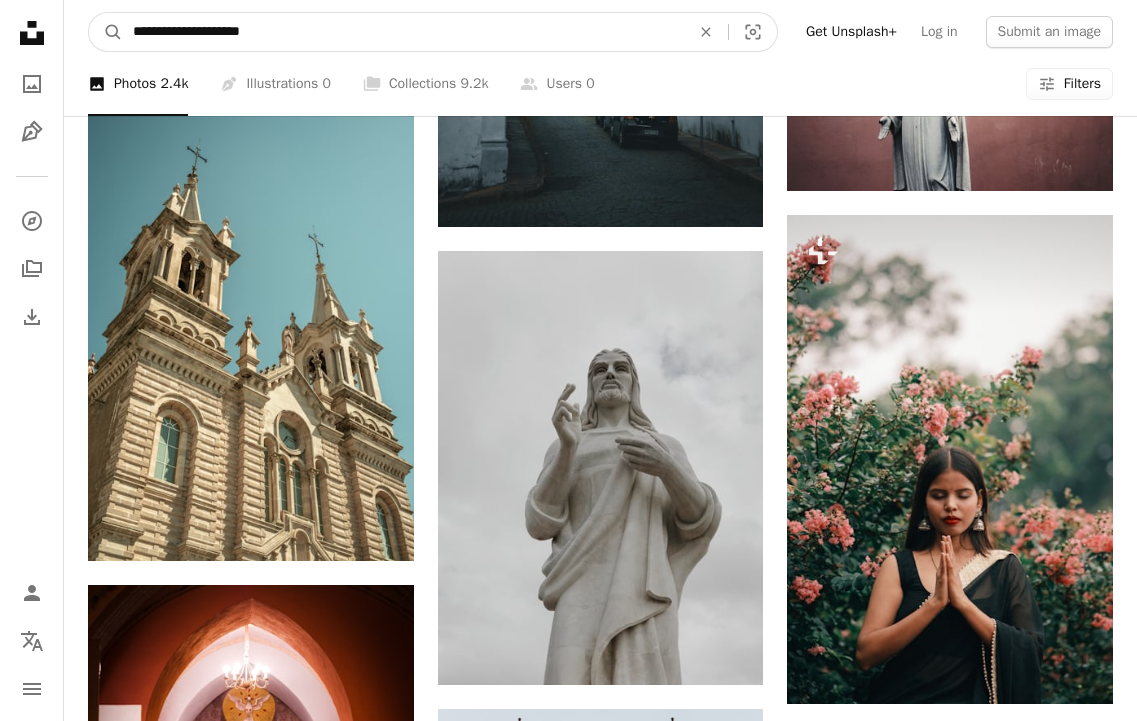 click on "A magnifying glass" at bounding box center [106, 32] 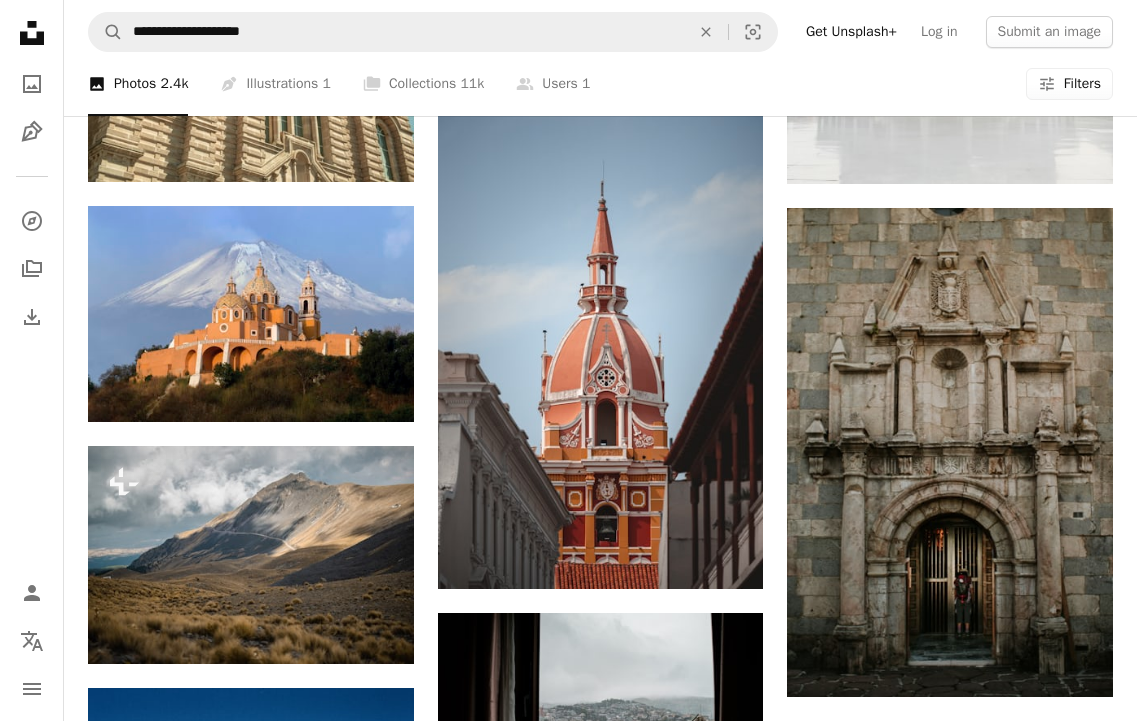 scroll, scrollTop: 2280, scrollLeft: 0, axis: vertical 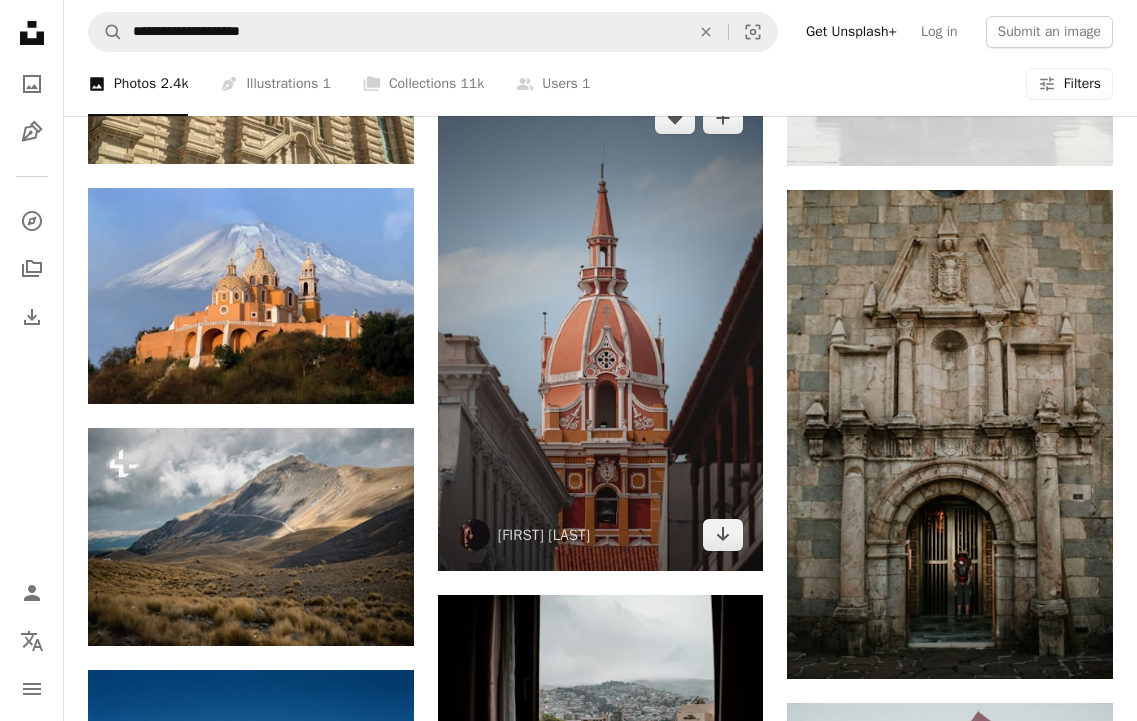 click at bounding box center [601, 326] 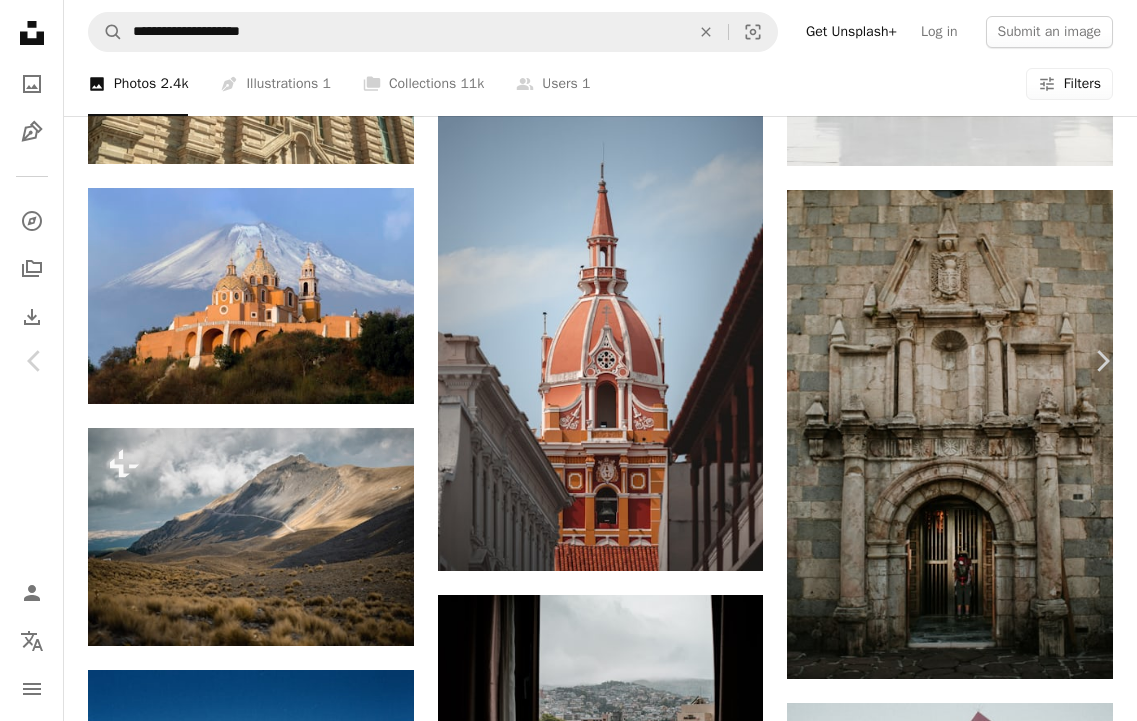 scroll, scrollTop: 0, scrollLeft: 0, axis: both 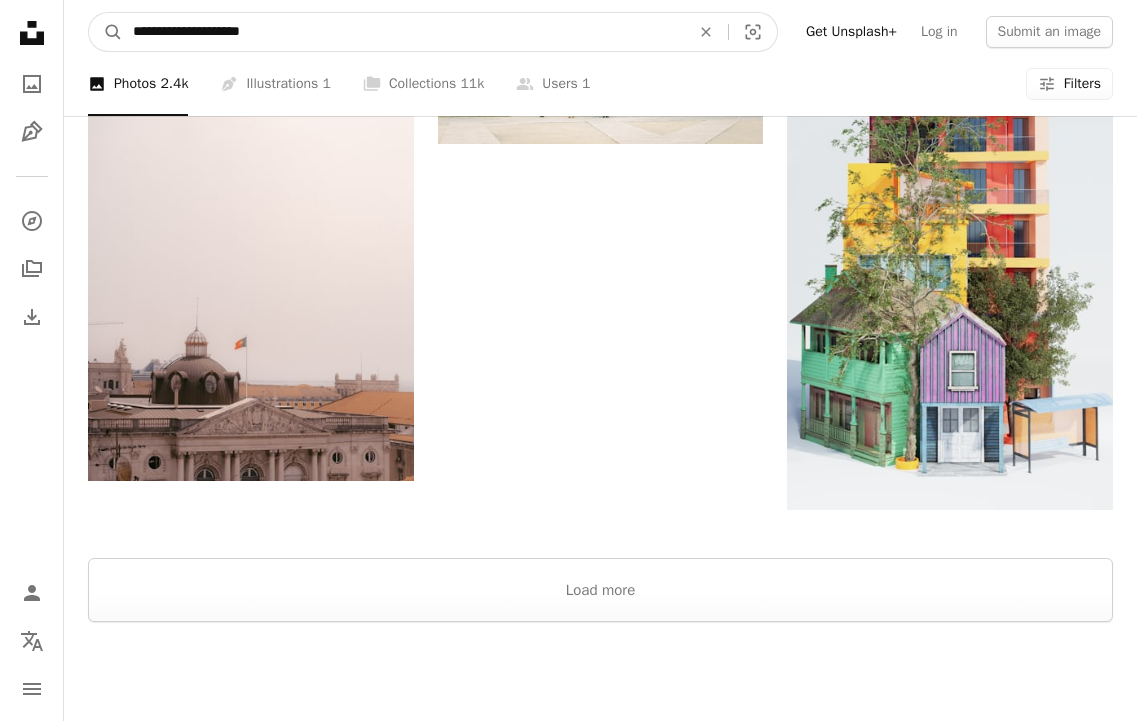 click on "**********" at bounding box center [403, 32] 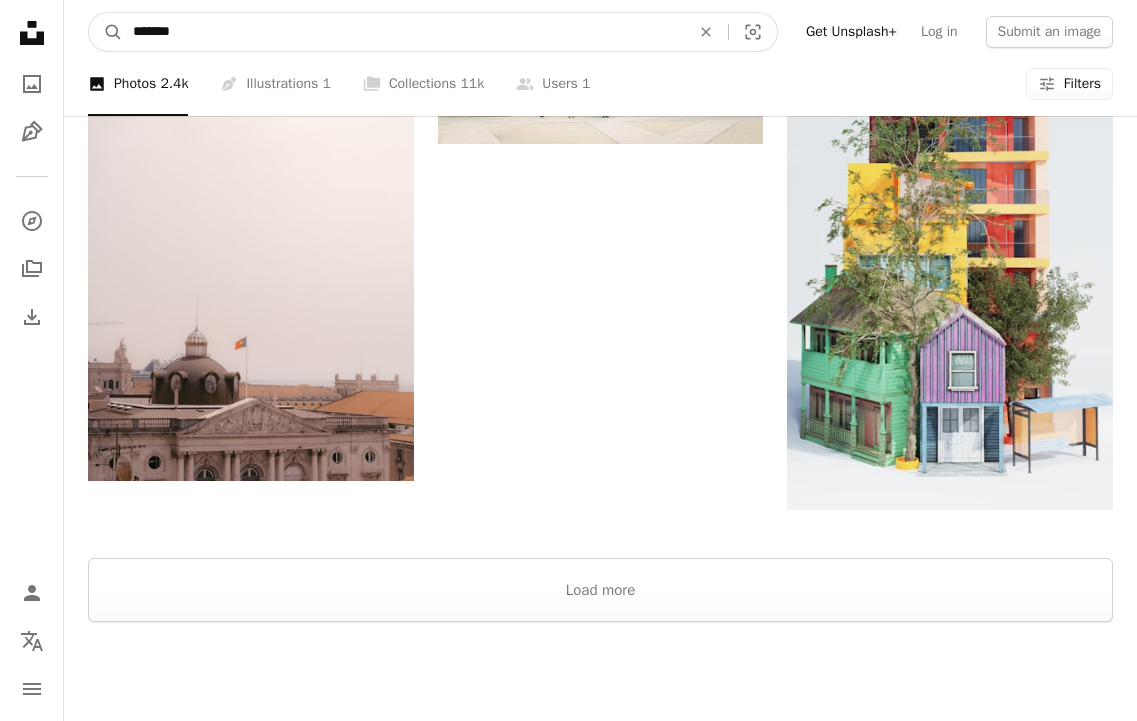 type on "*******" 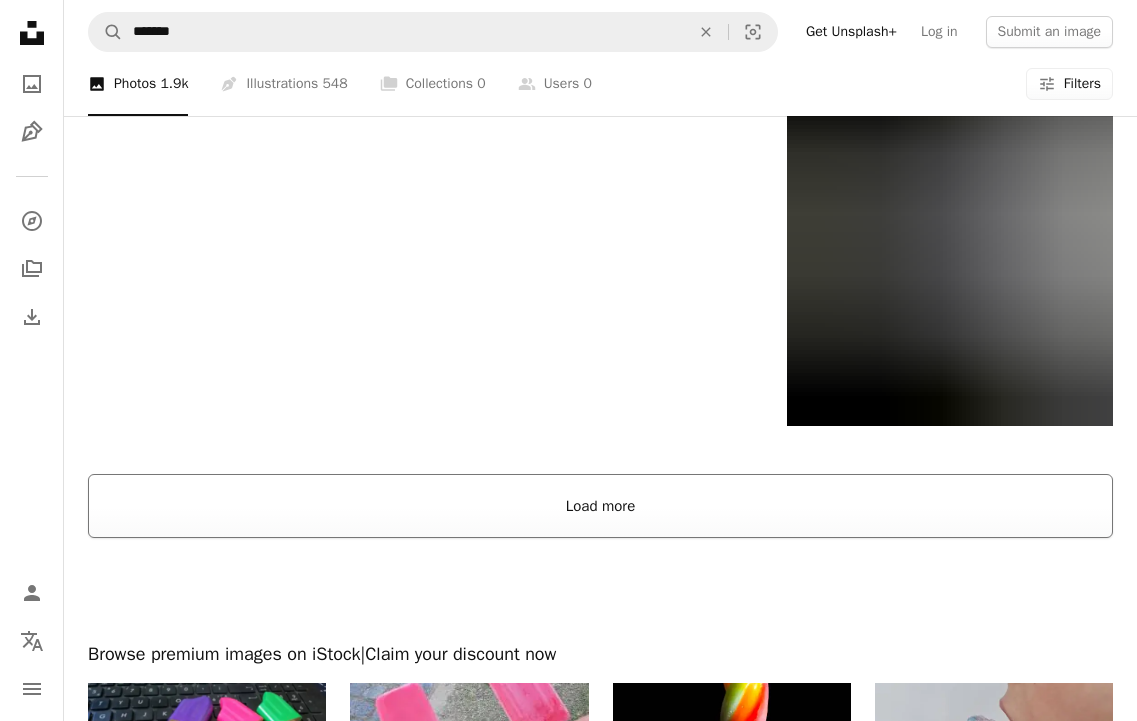 scroll, scrollTop: 3253, scrollLeft: 0, axis: vertical 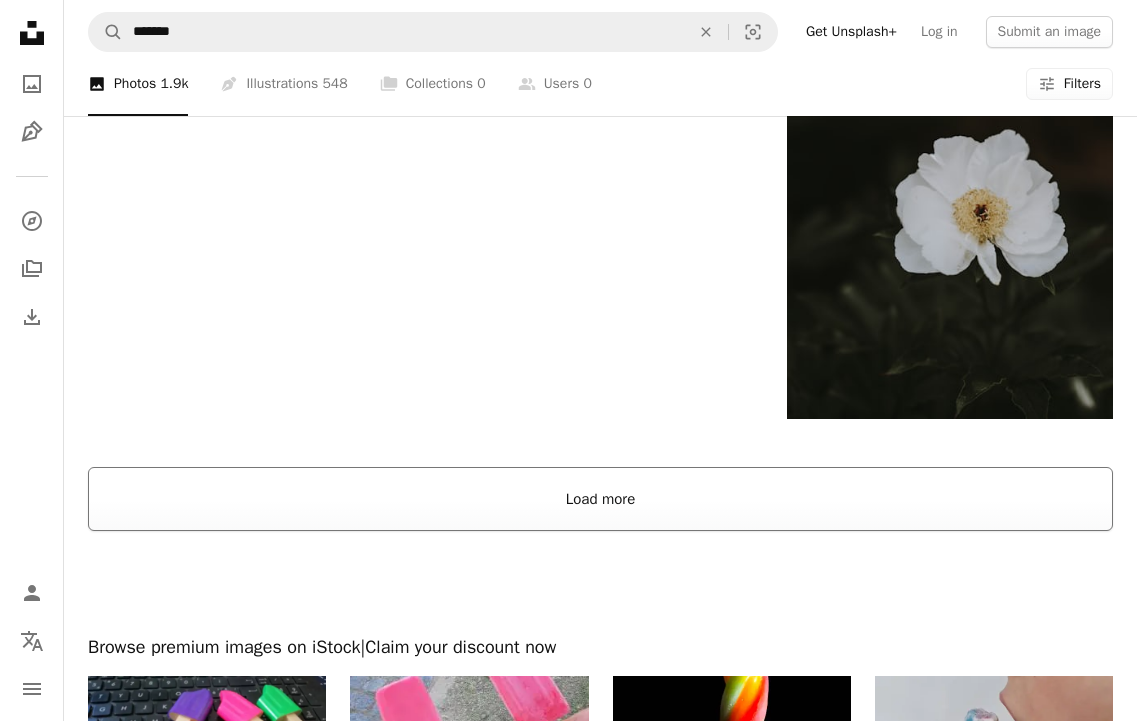 click on "Load more" at bounding box center [600, 499] 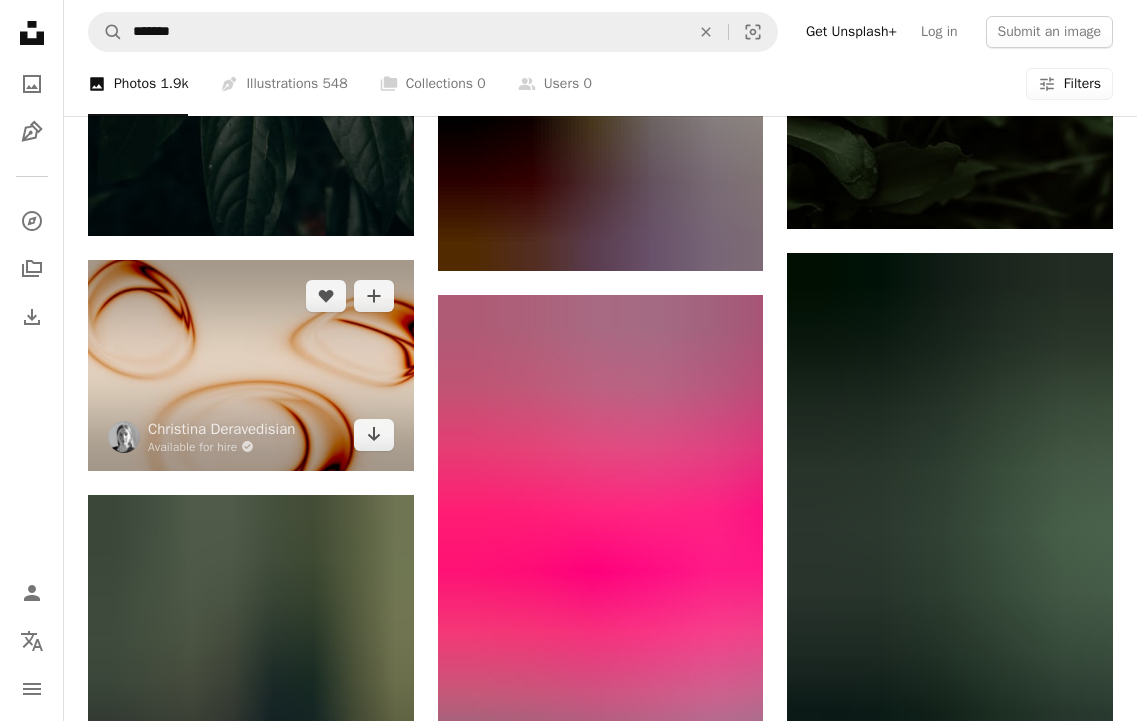 scroll, scrollTop: 18238, scrollLeft: 0, axis: vertical 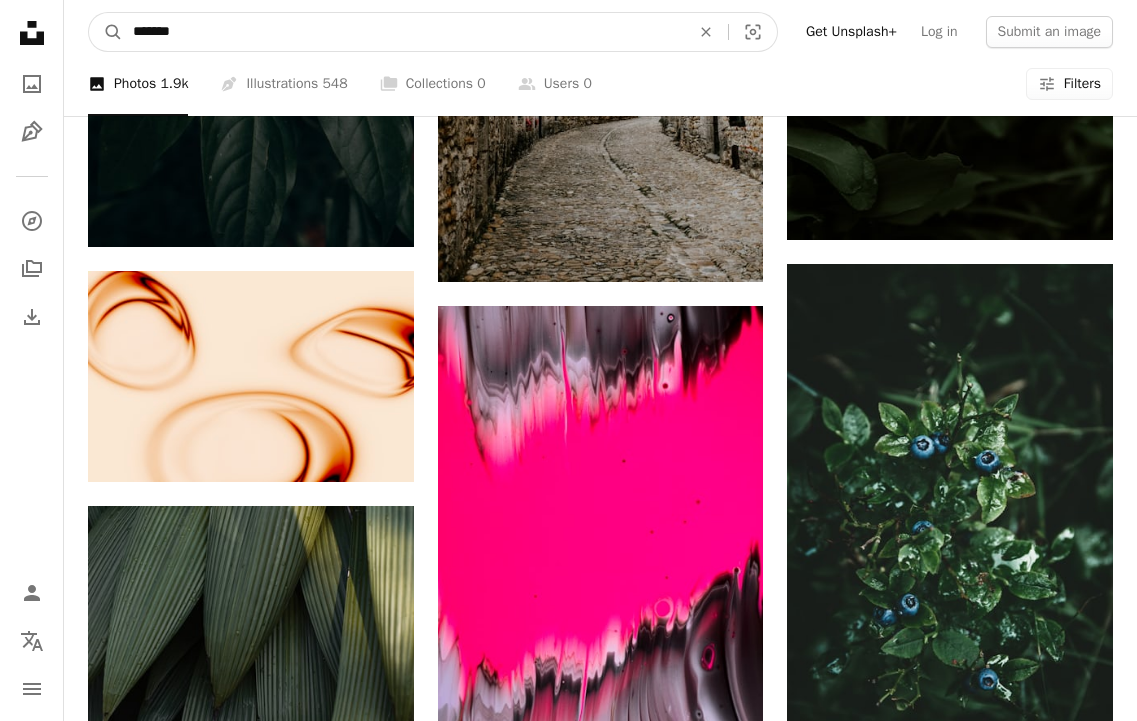 click on "*******" at bounding box center [403, 32] 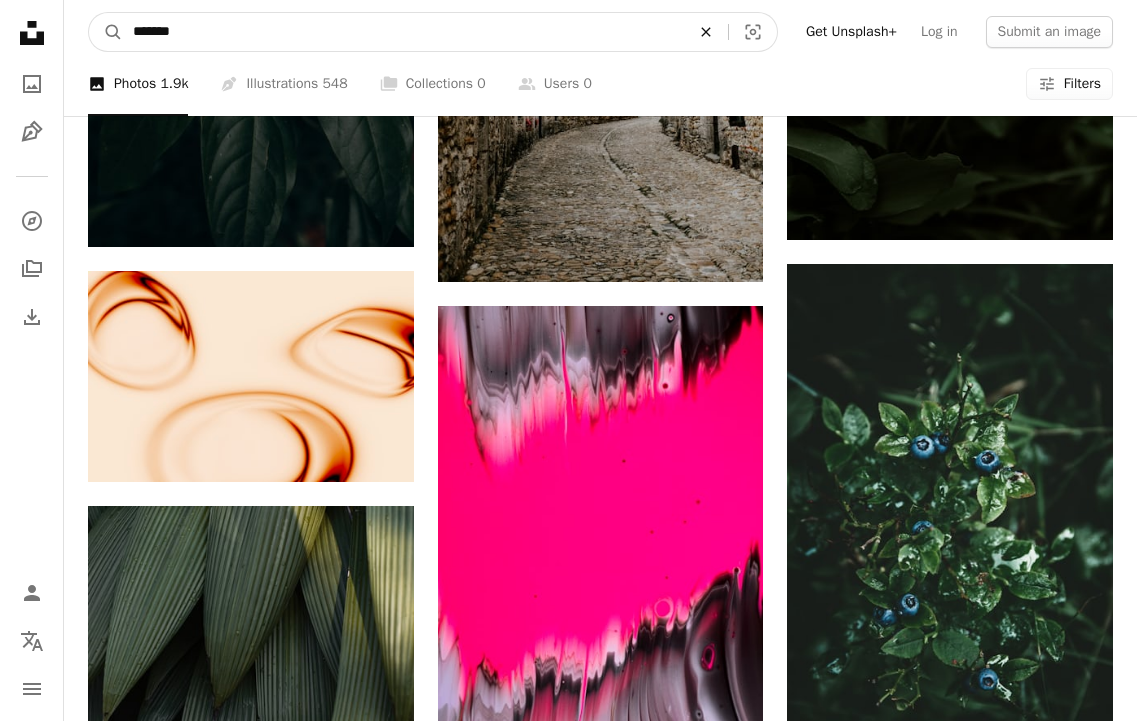click on "An X shape" 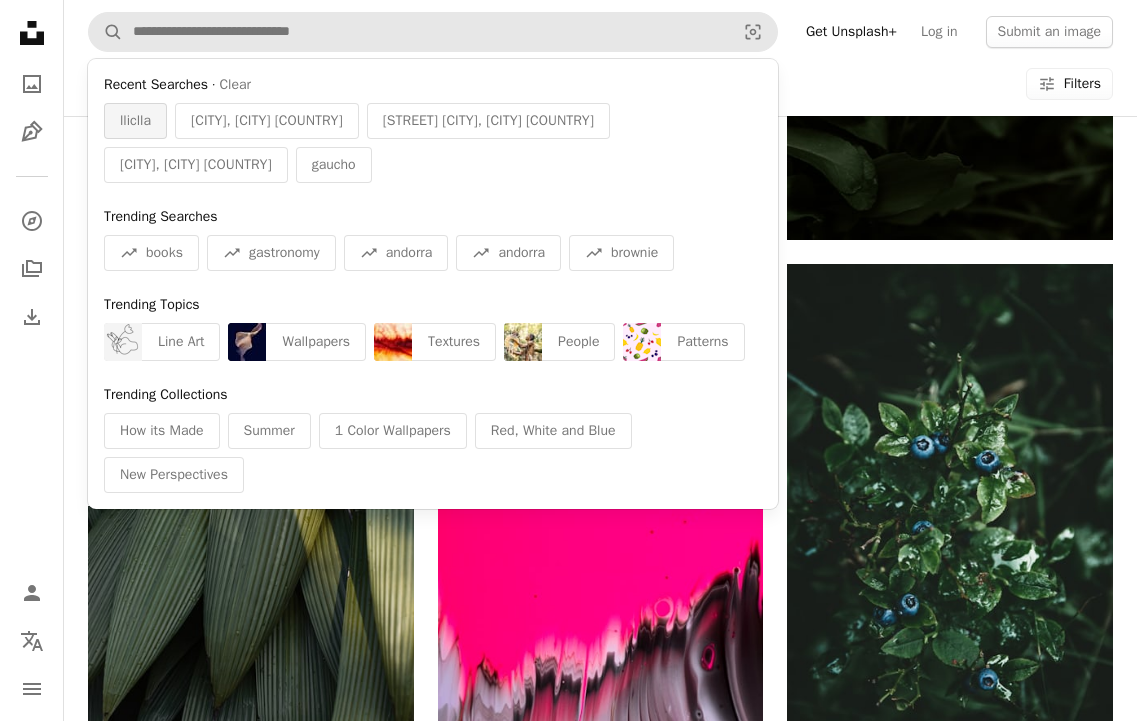 click on "lliclla" at bounding box center [135, 121] 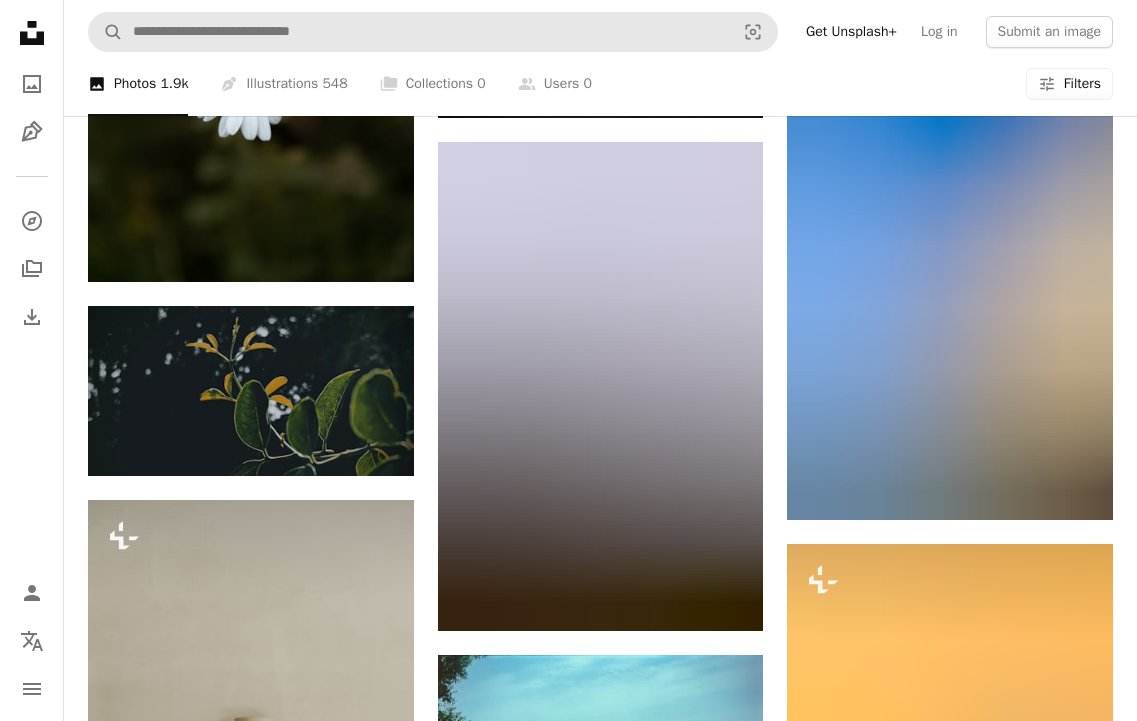scroll, scrollTop: 37821, scrollLeft: 0, axis: vertical 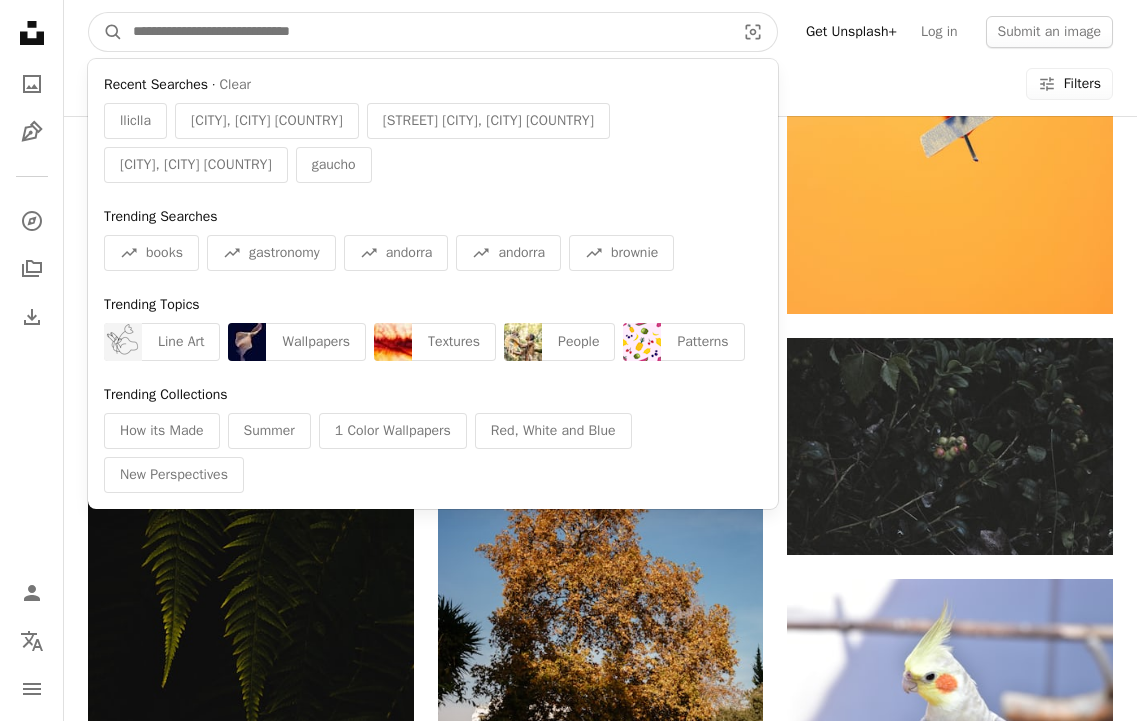 click at bounding box center (426, 32) 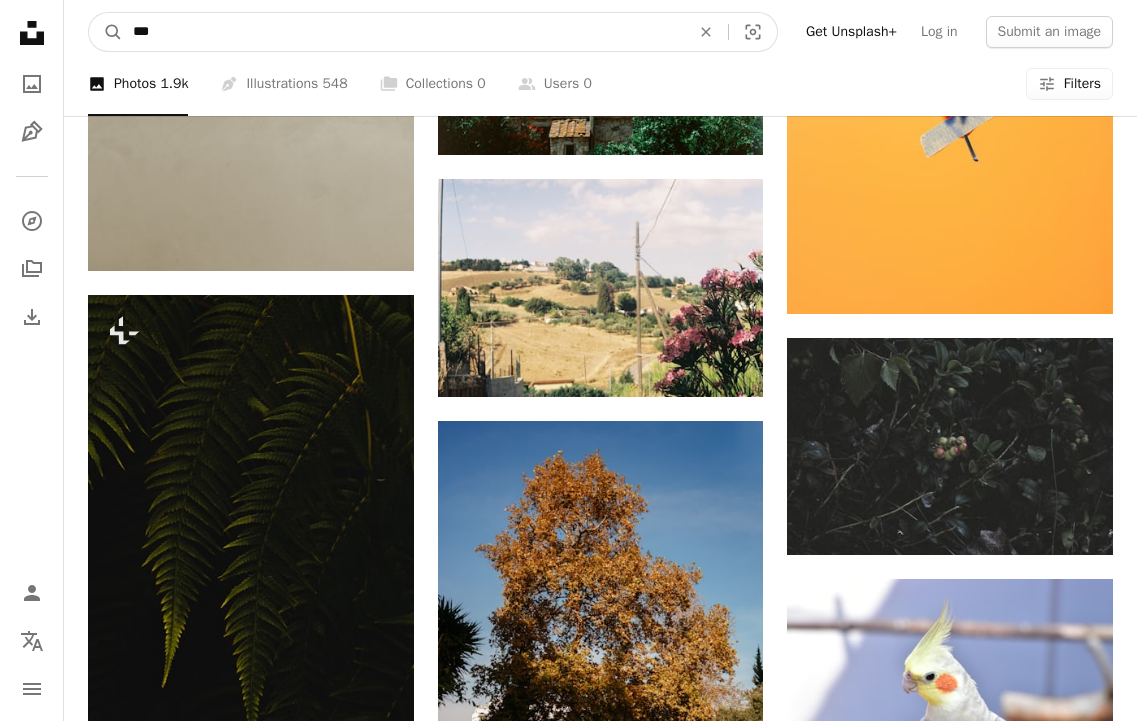 type on "****" 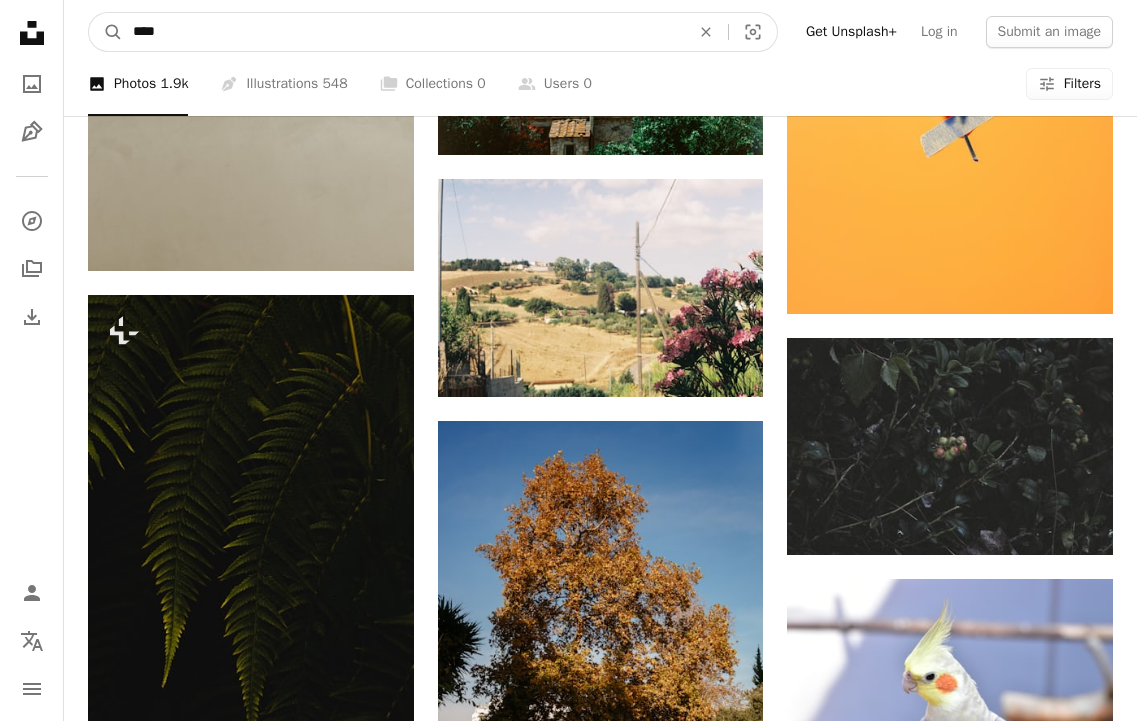 click on "A magnifying glass" at bounding box center [106, 32] 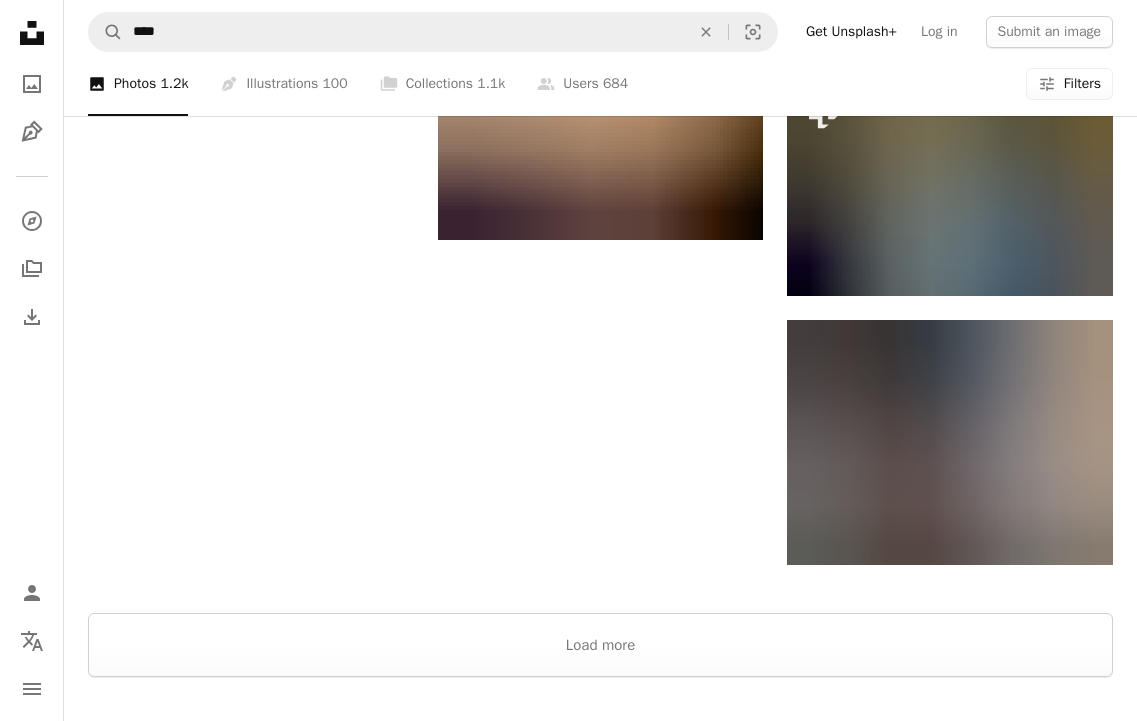 scroll, scrollTop: 3064, scrollLeft: 0, axis: vertical 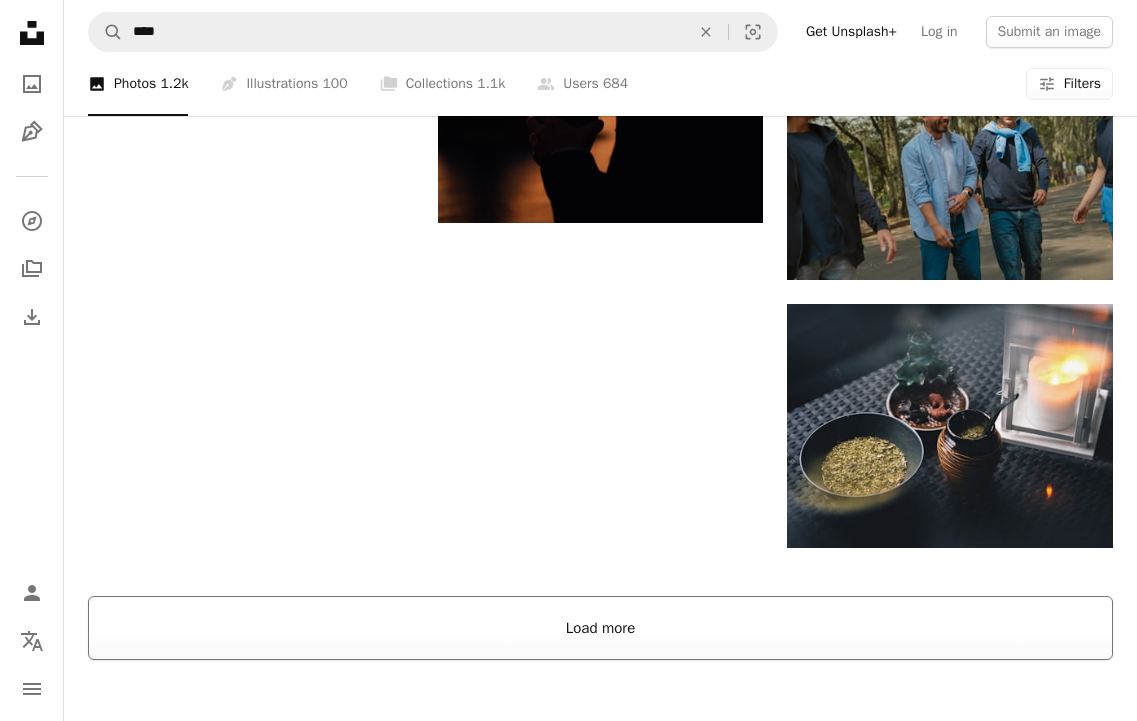 click on "Load more" at bounding box center (600, 628) 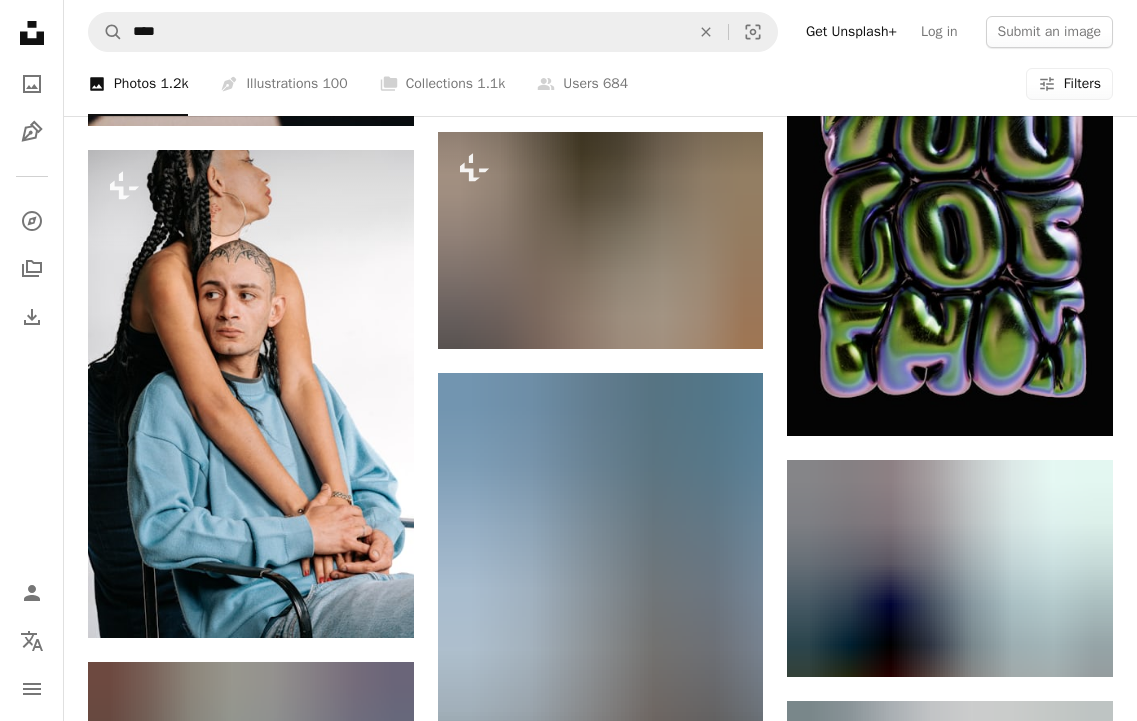 scroll, scrollTop: 20914, scrollLeft: 0, axis: vertical 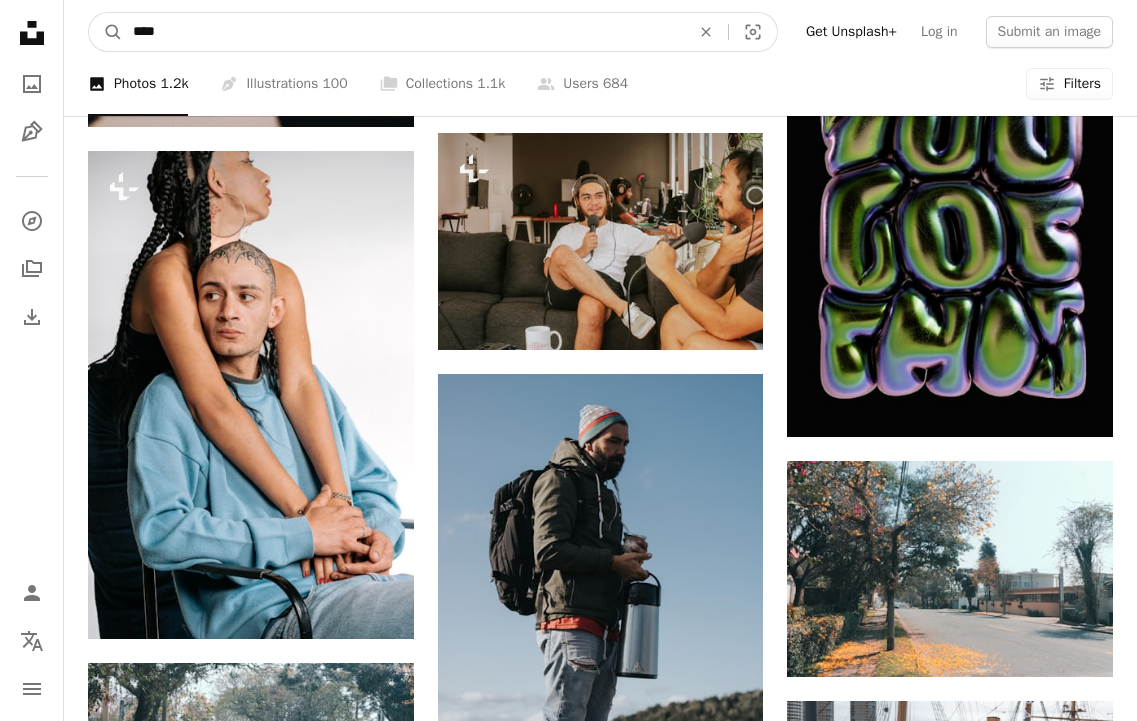 click on "****" at bounding box center [403, 32] 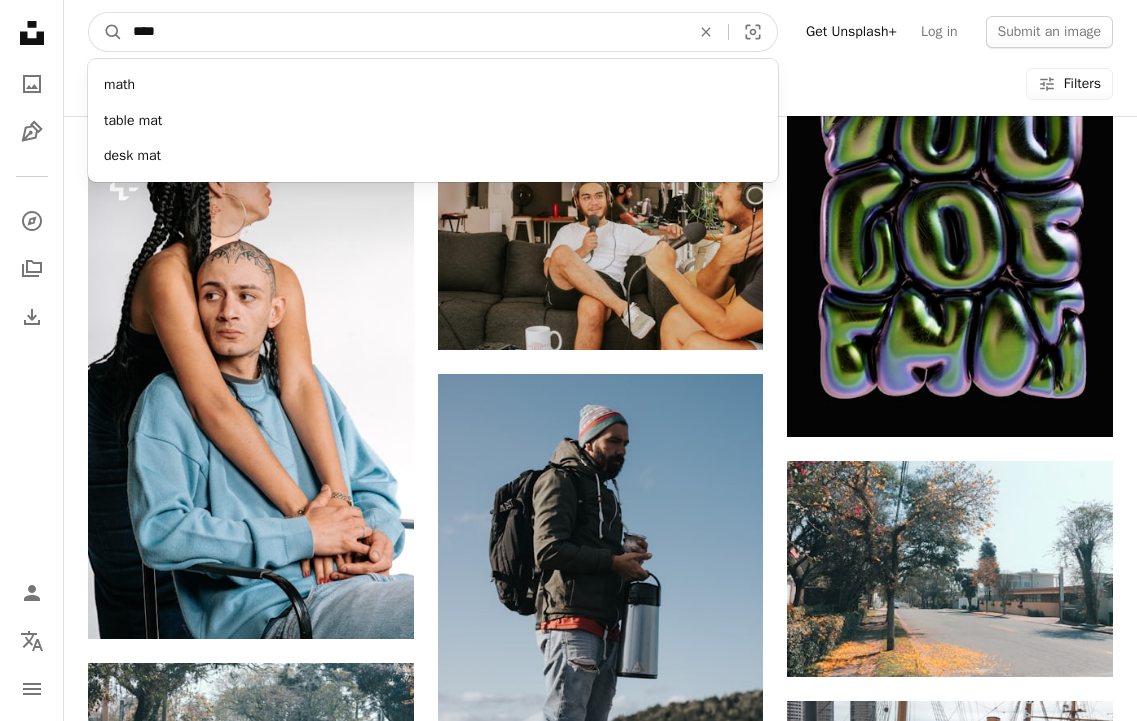 click on "****" at bounding box center (403, 32) 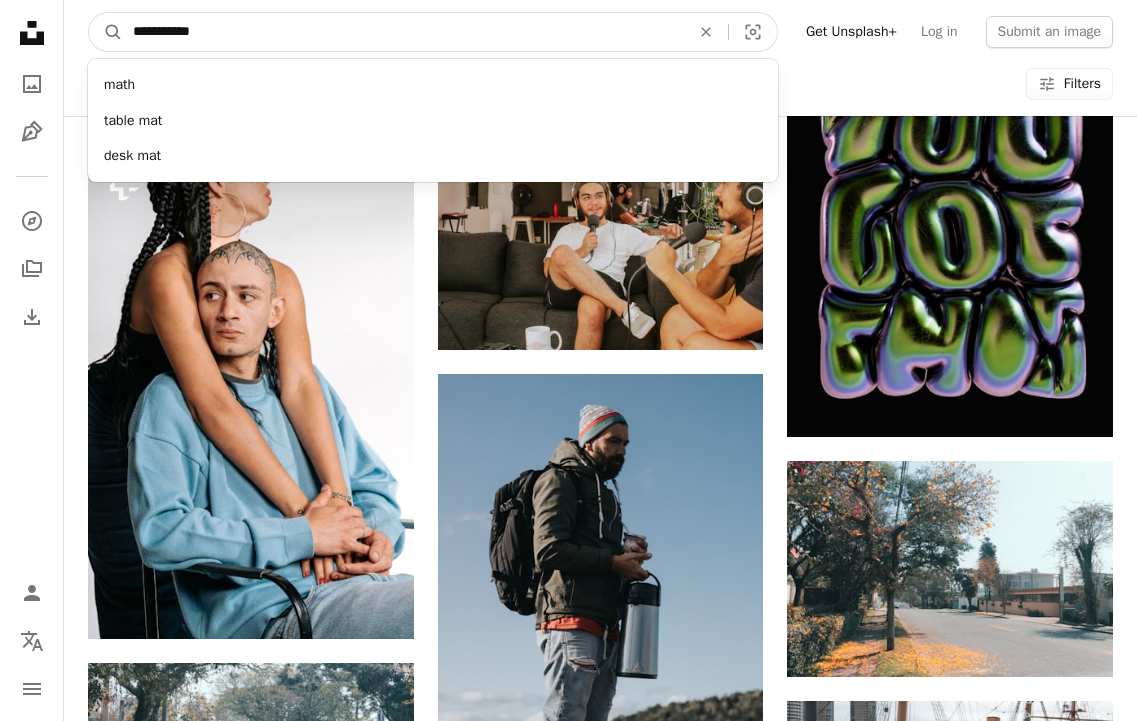 type on "**********" 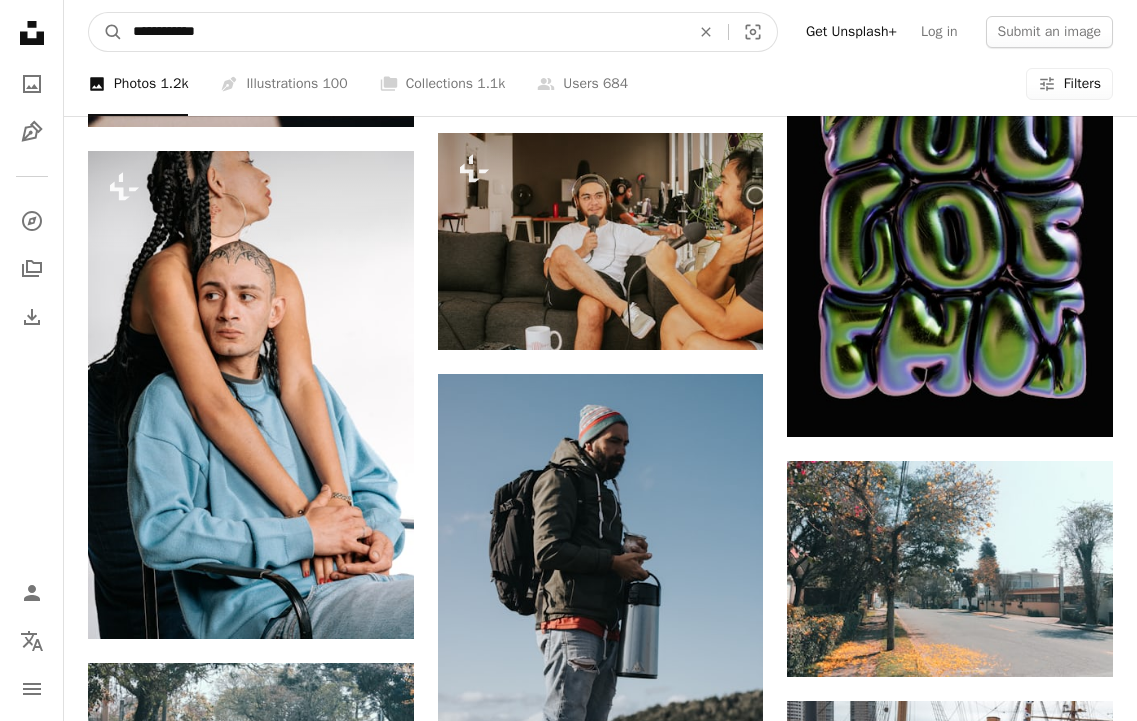 click on "A magnifying glass" at bounding box center [106, 32] 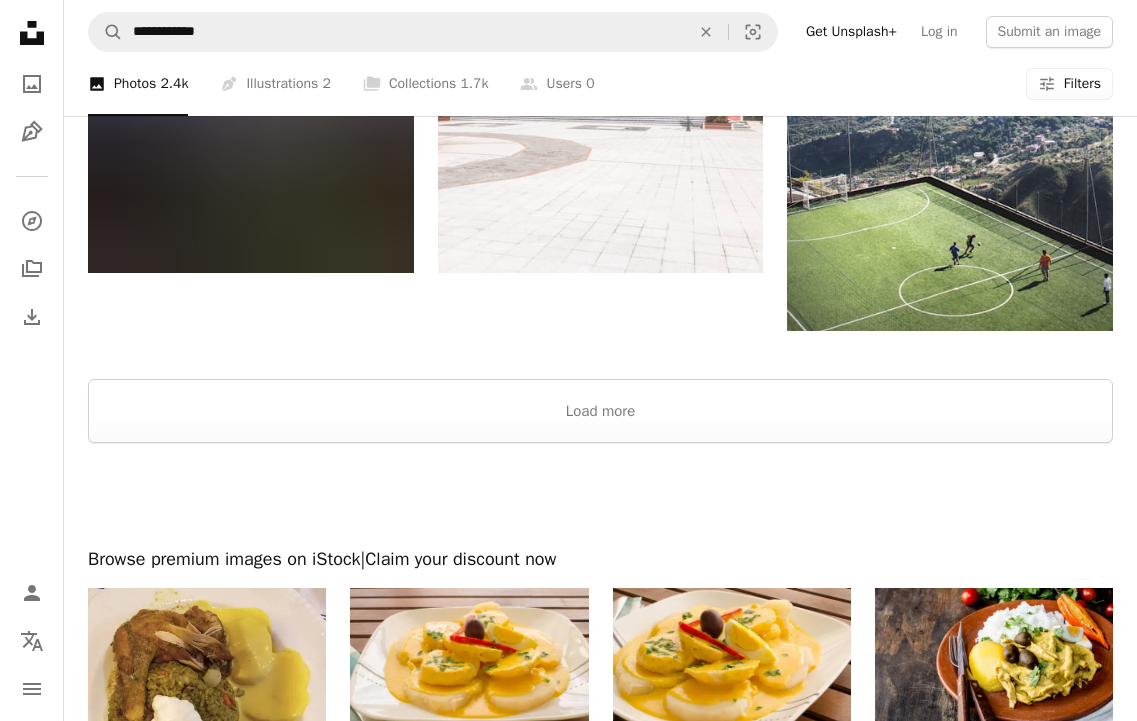 scroll, scrollTop: 3081, scrollLeft: 0, axis: vertical 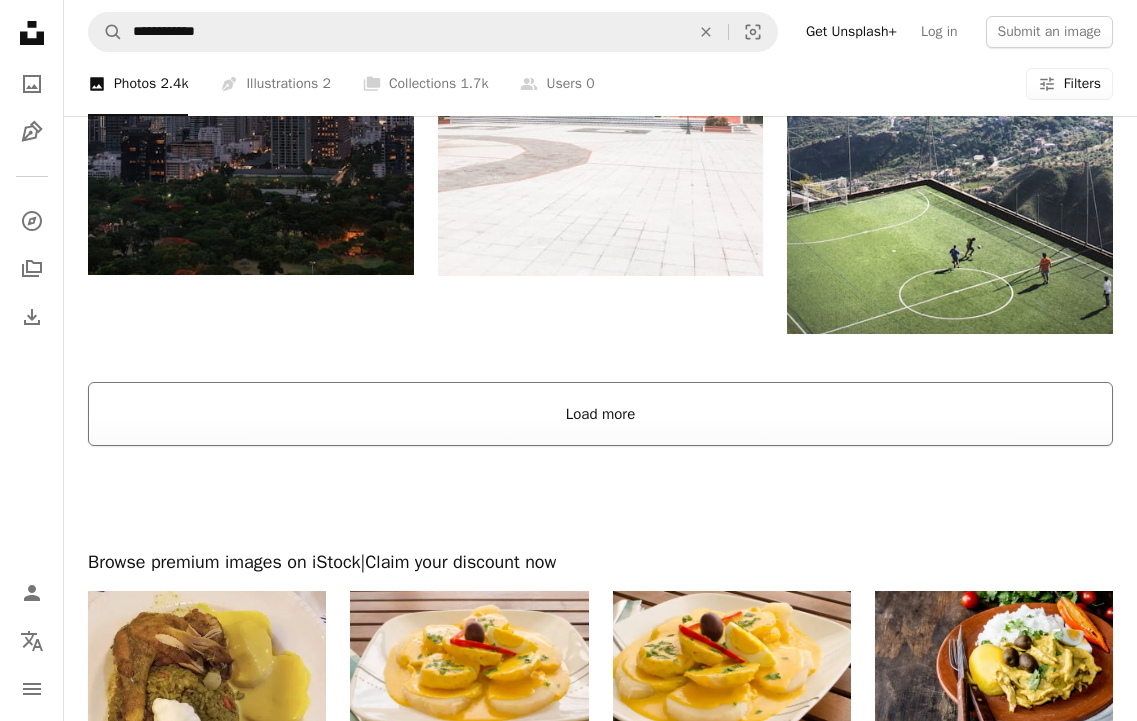 click on "Load more" at bounding box center (600, 414) 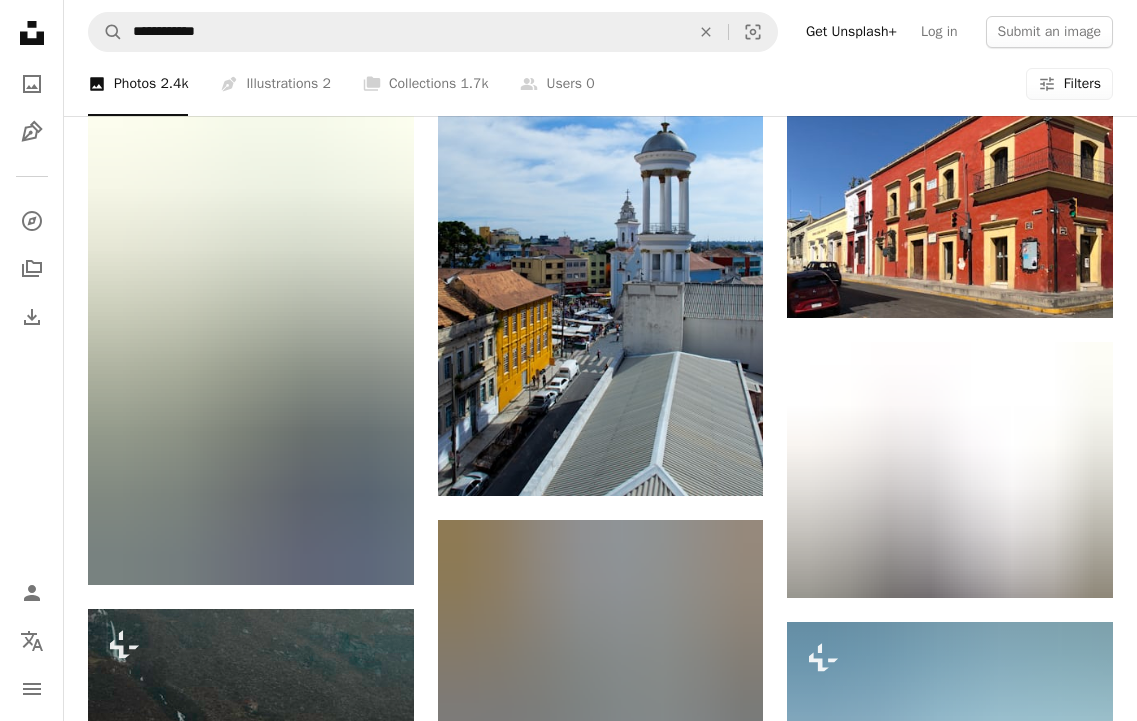 scroll, scrollTop: 10334, scrollLeft: 0, axis: vertical 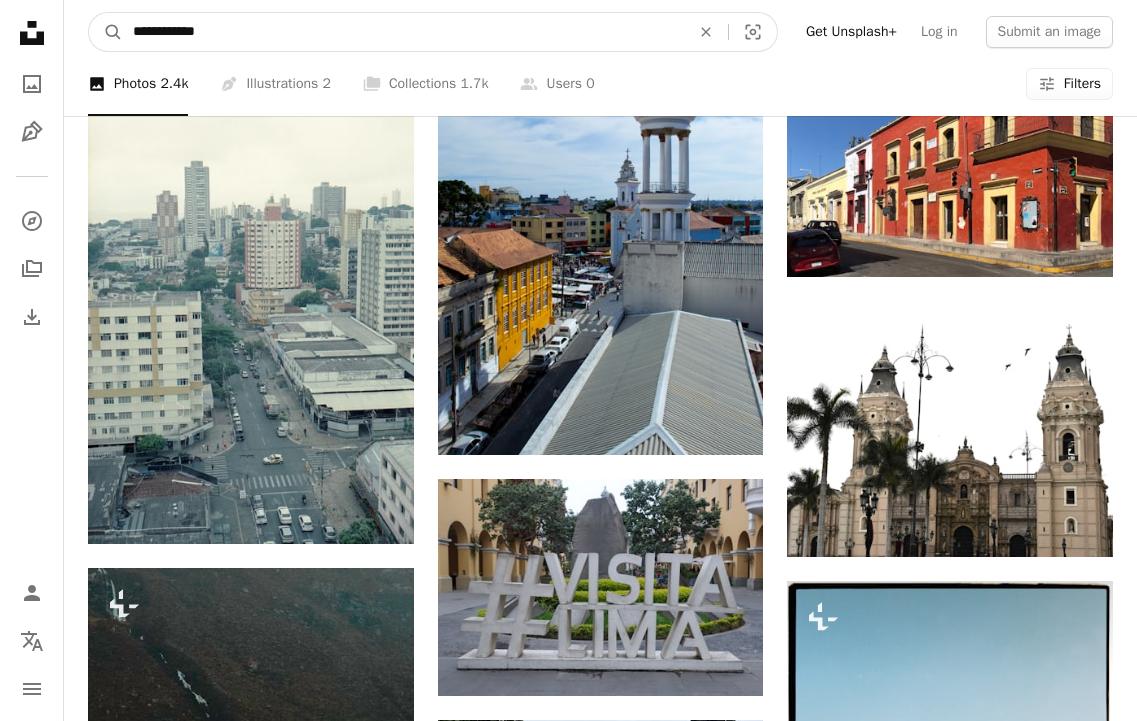 click on "**********" at bounding box center [403, 32] 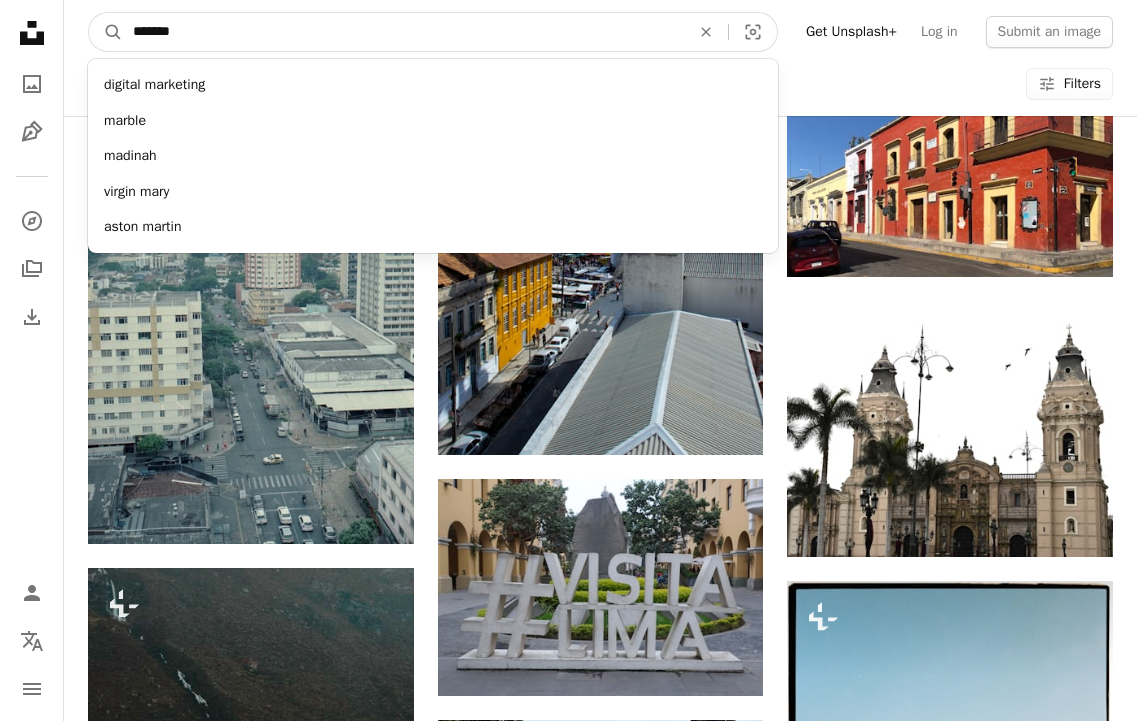 type on "********" 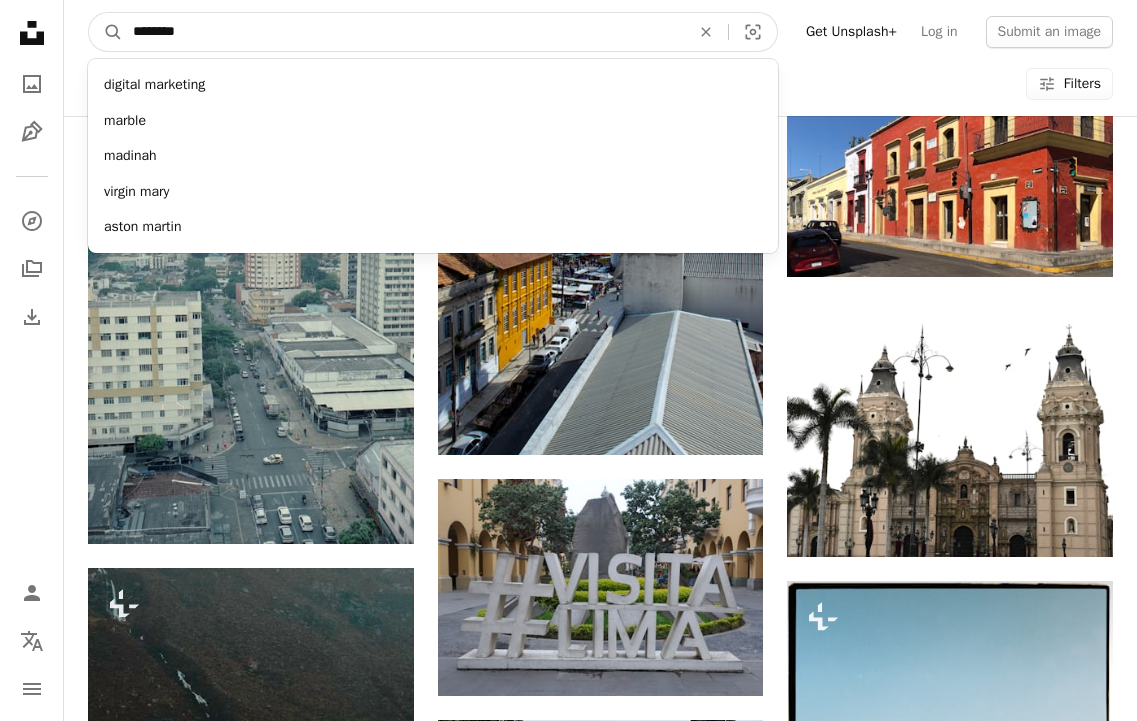 click on "A magnifying glass" at bounding box center (106, 32) 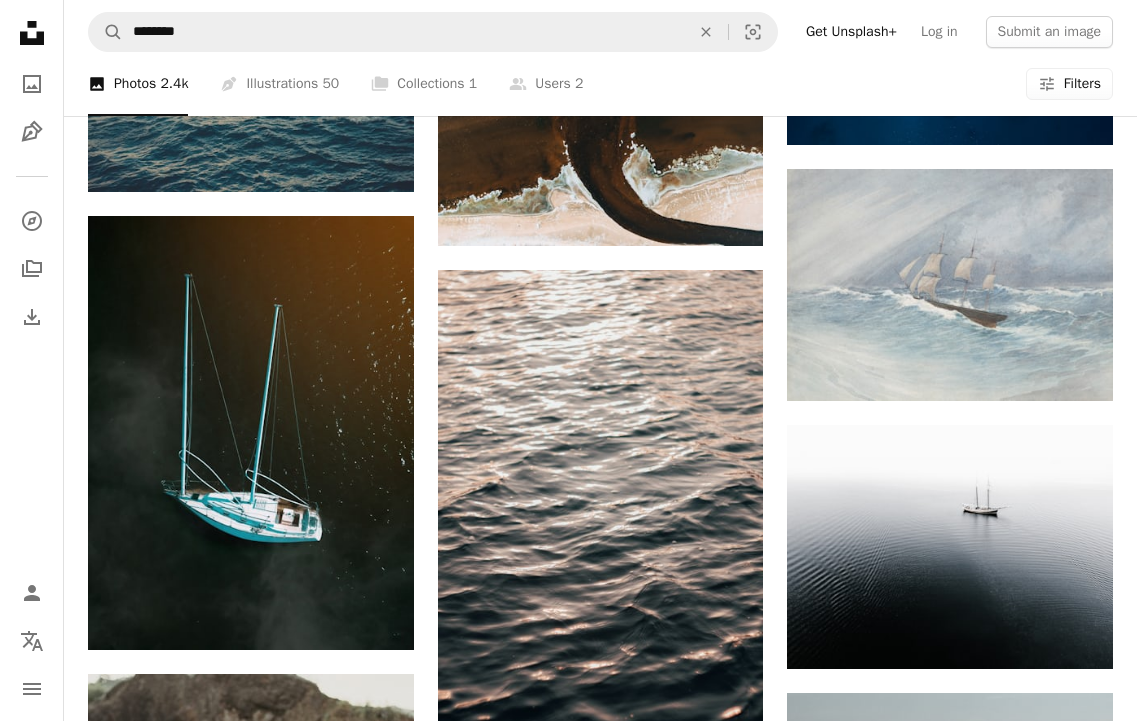 scroll, scrollTop: 2053, scrollLeft: 0, axis: vertical 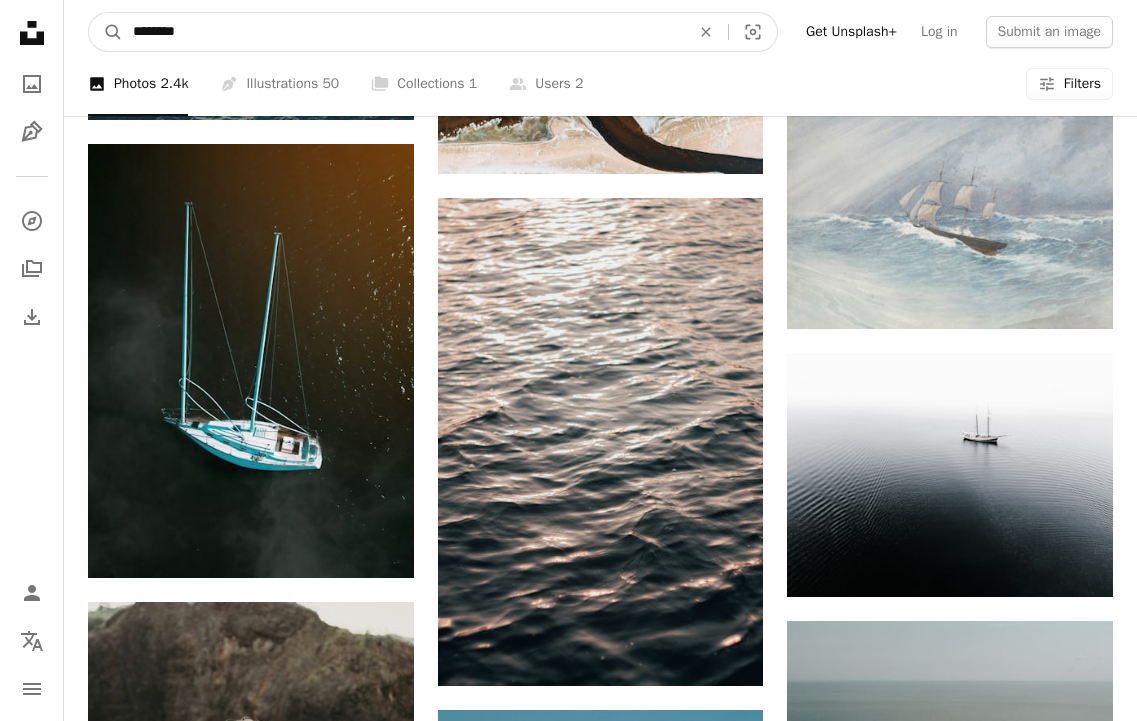 click on "********" at bounding box center (403, 32) 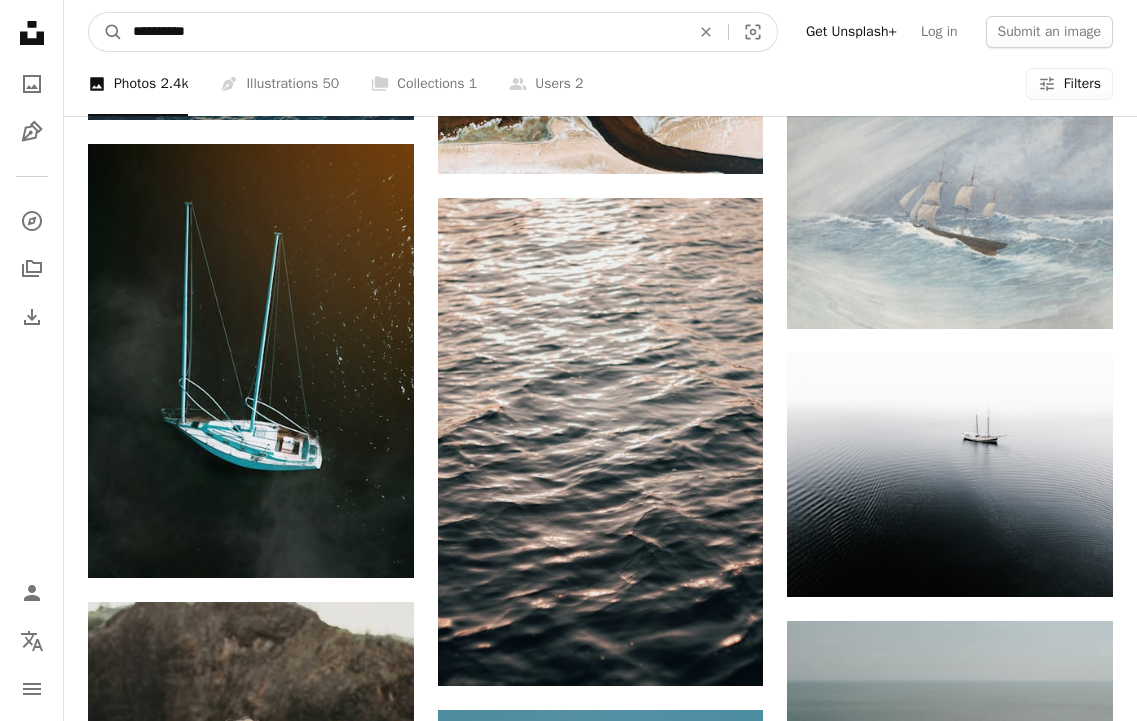type on "**********" 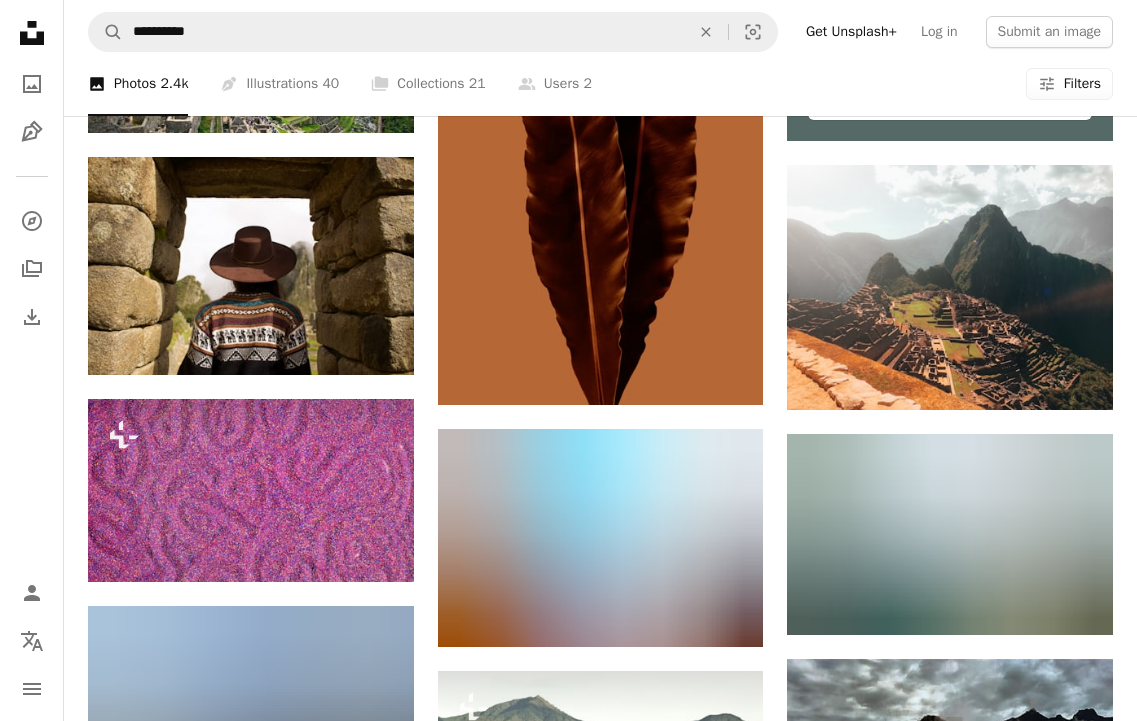 scroll, scrollTop: 827, scrollLeft: 0, axis: vertical 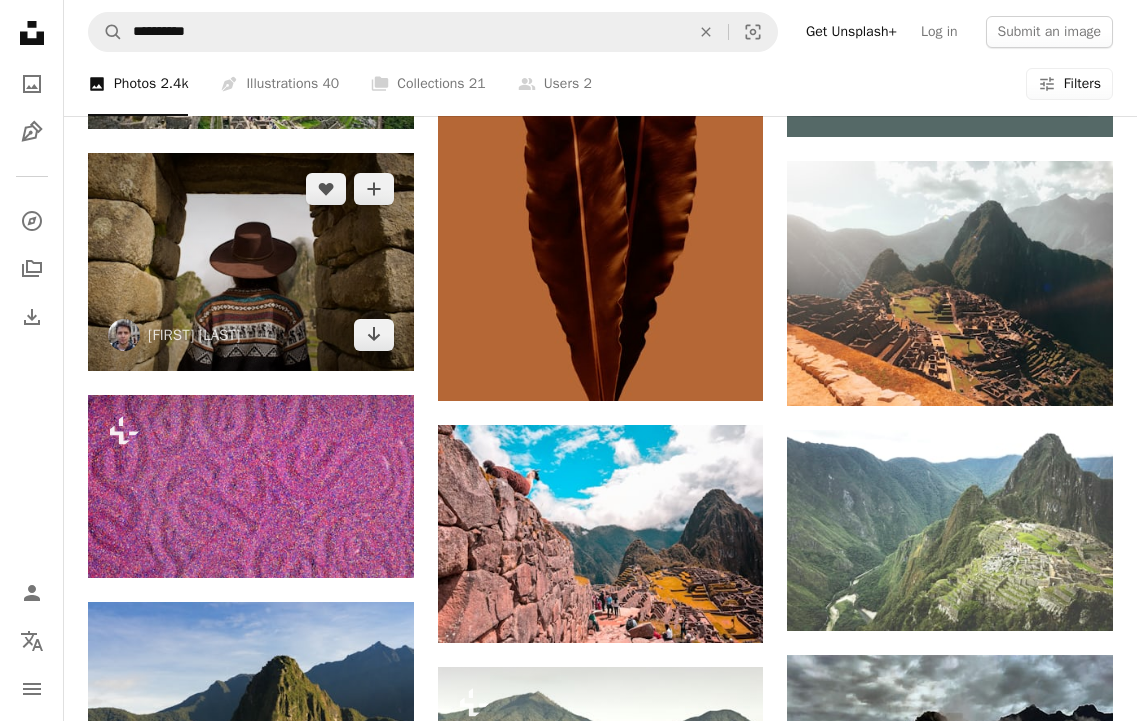 click at bounding box center (251, 261) 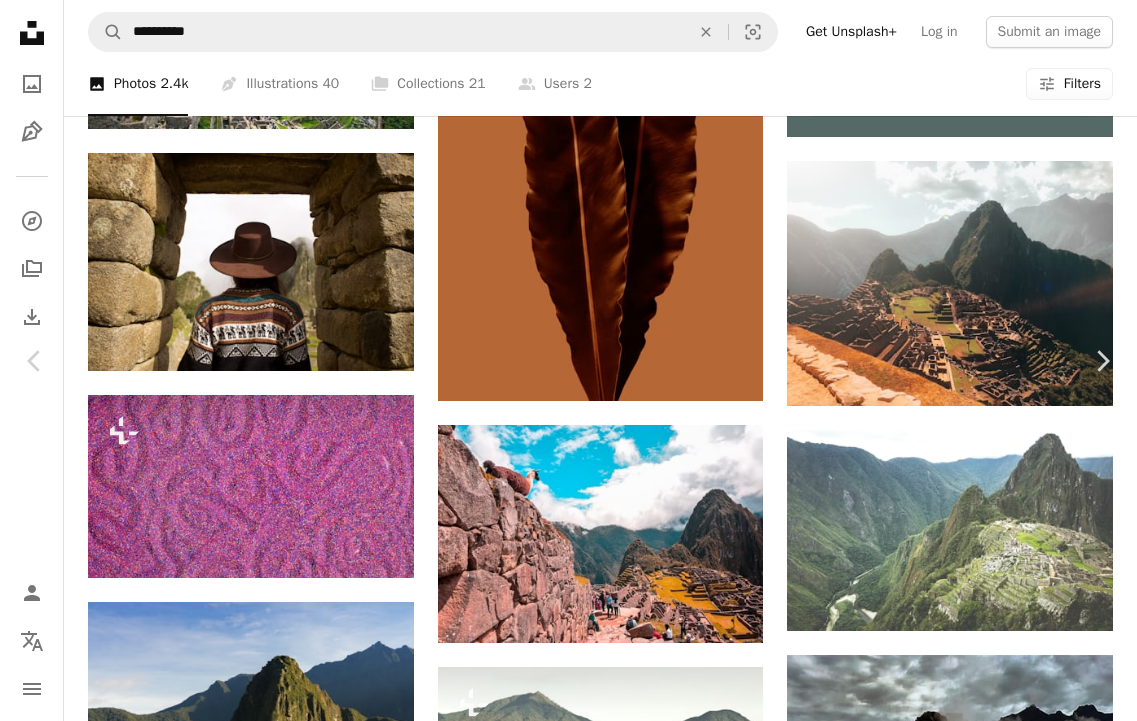 click on "An X shape" at bounding box center (20, 20) 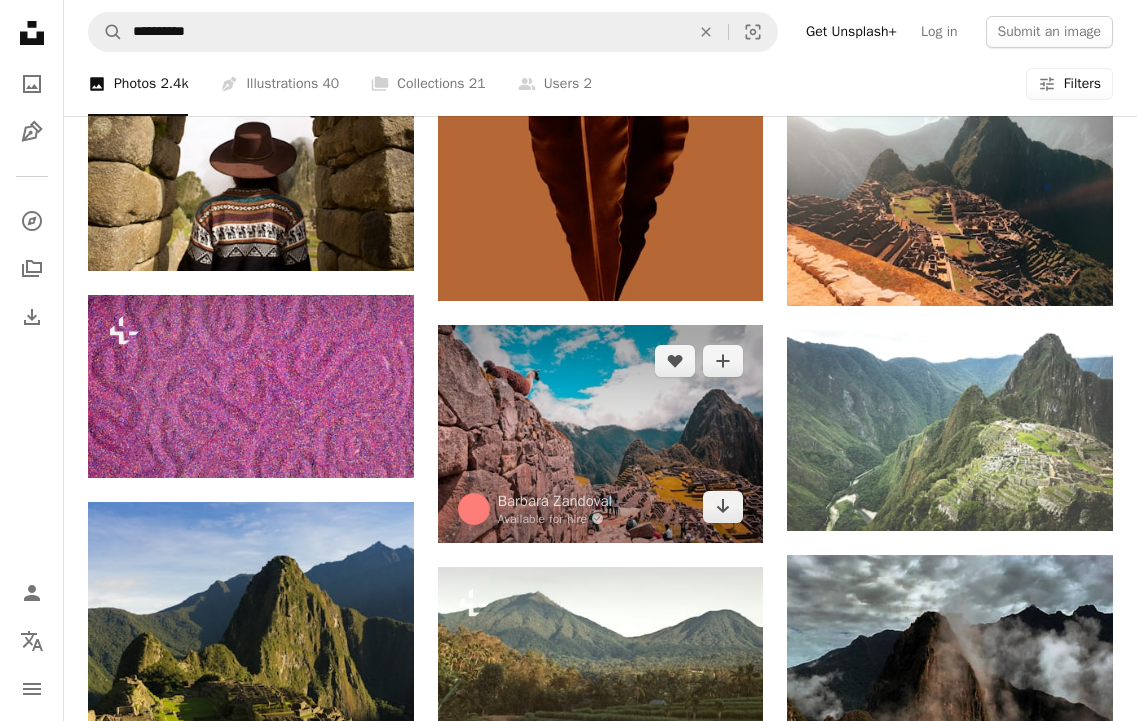scroll, scrollTop: 928, scrollLeft: 0, axis: vertical 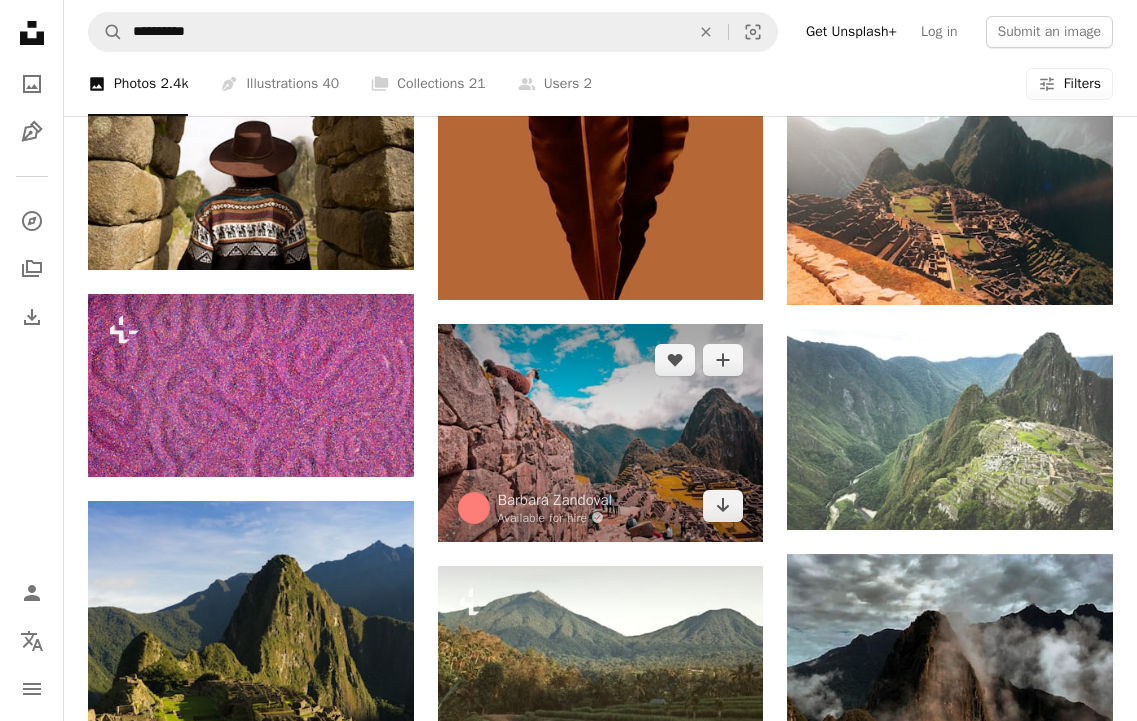 click at bounding box center (601, 432) 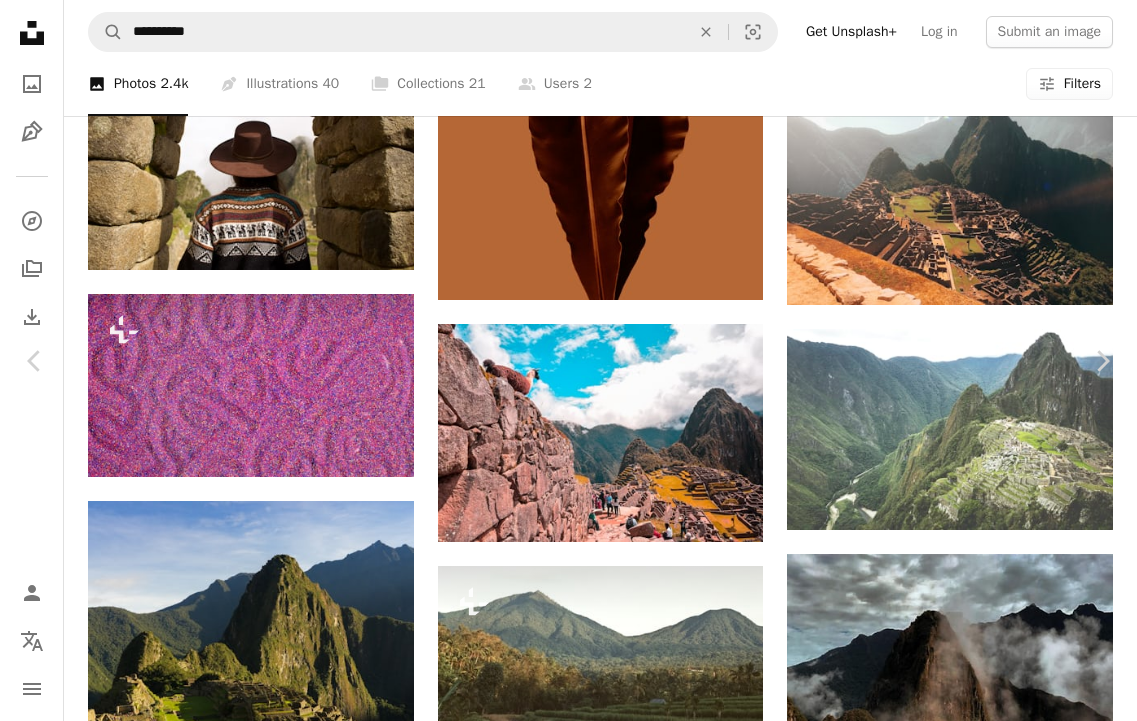 click on "An X shape" at bounding box center [20, 20] 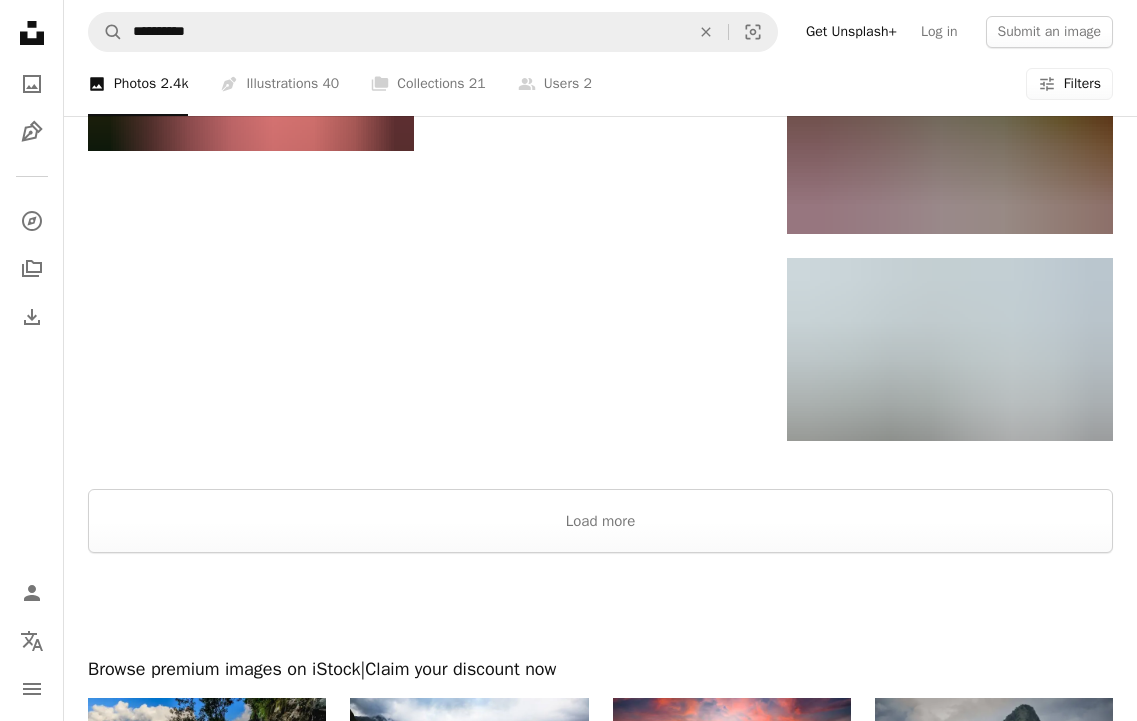 scroll, scrollTop: 2560, scrollLeft: 0, axis: vertical 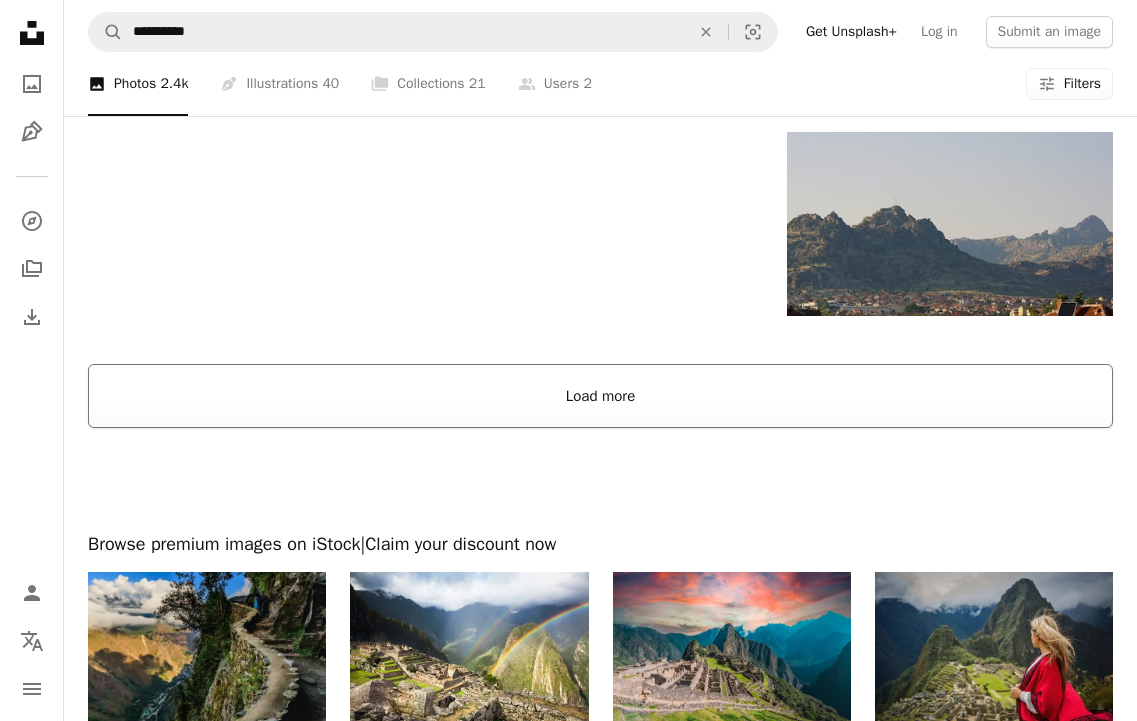 click on "Load more" at bounding box center [600, 396] 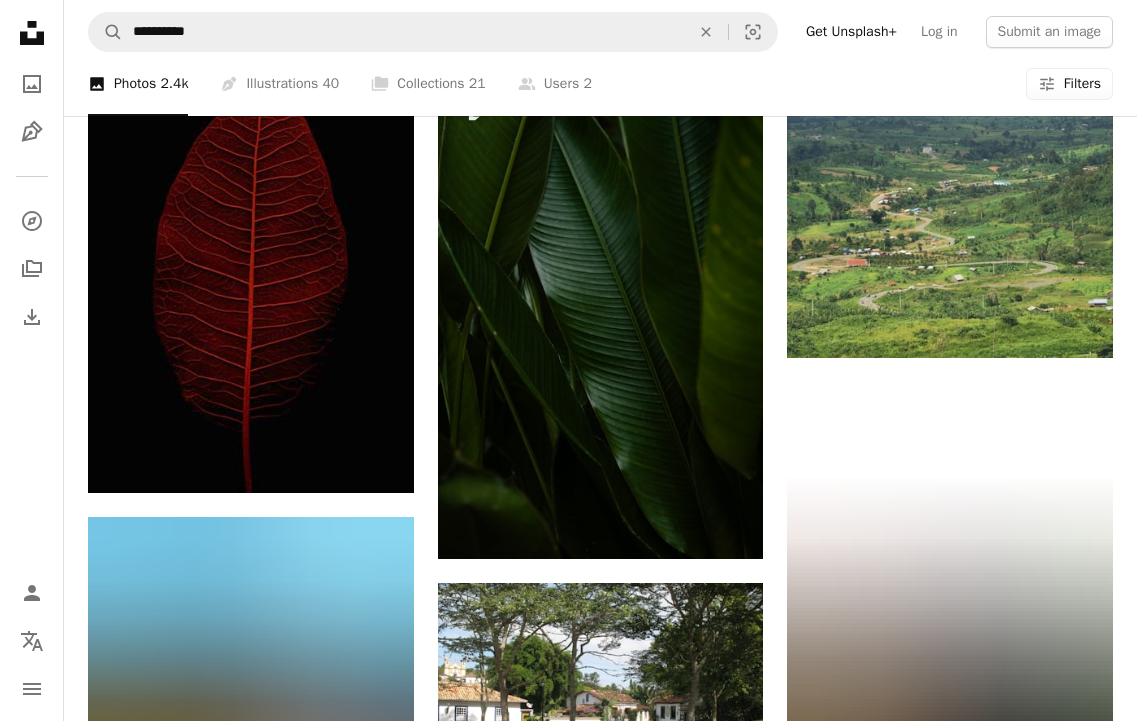 scroll, scrollTop: 8226, scrollLeft: 0, axis: vertical 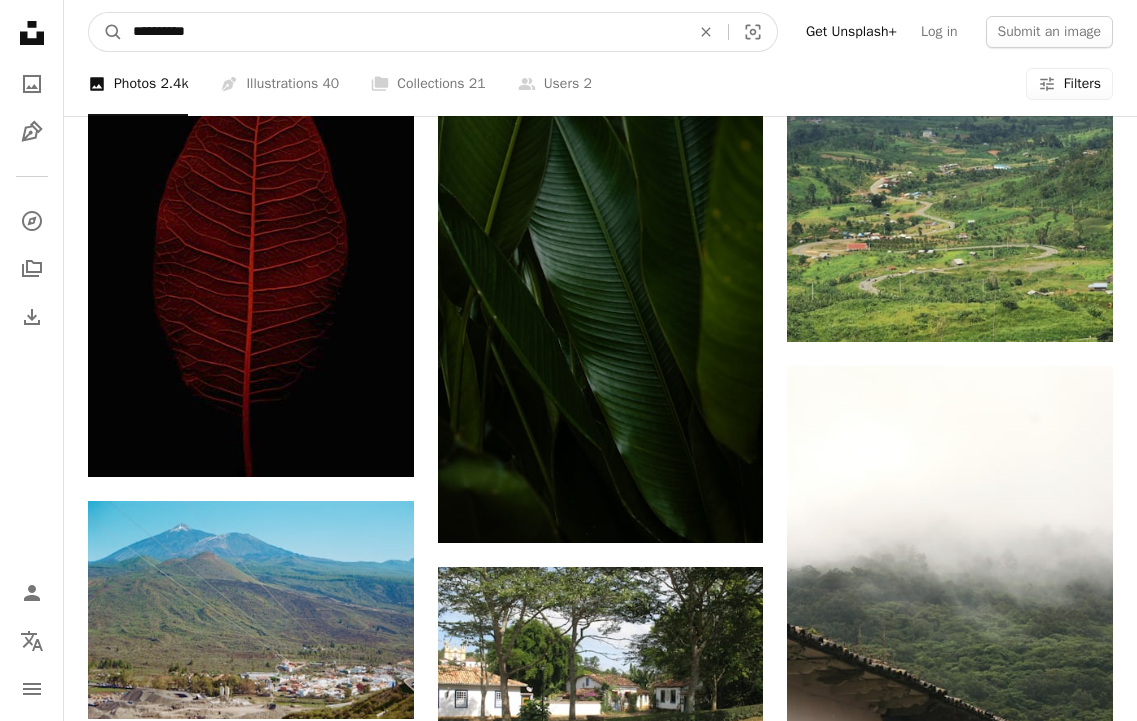 click on "**********" at bounding box center [403, 32] 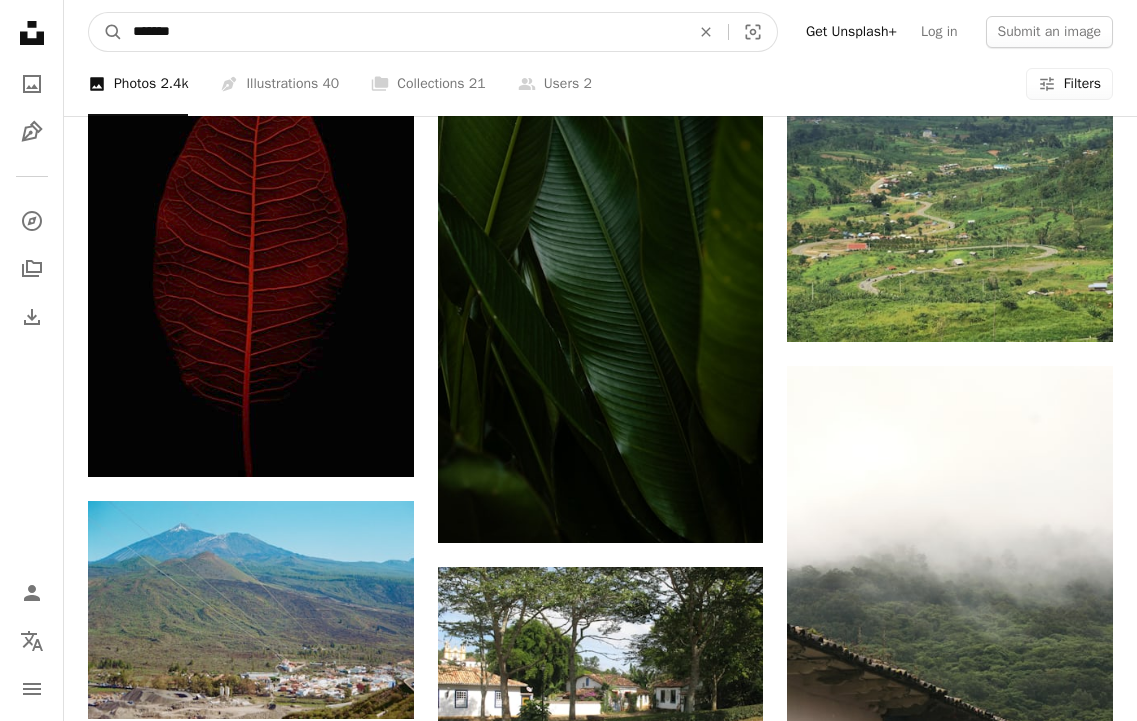 type on "********" 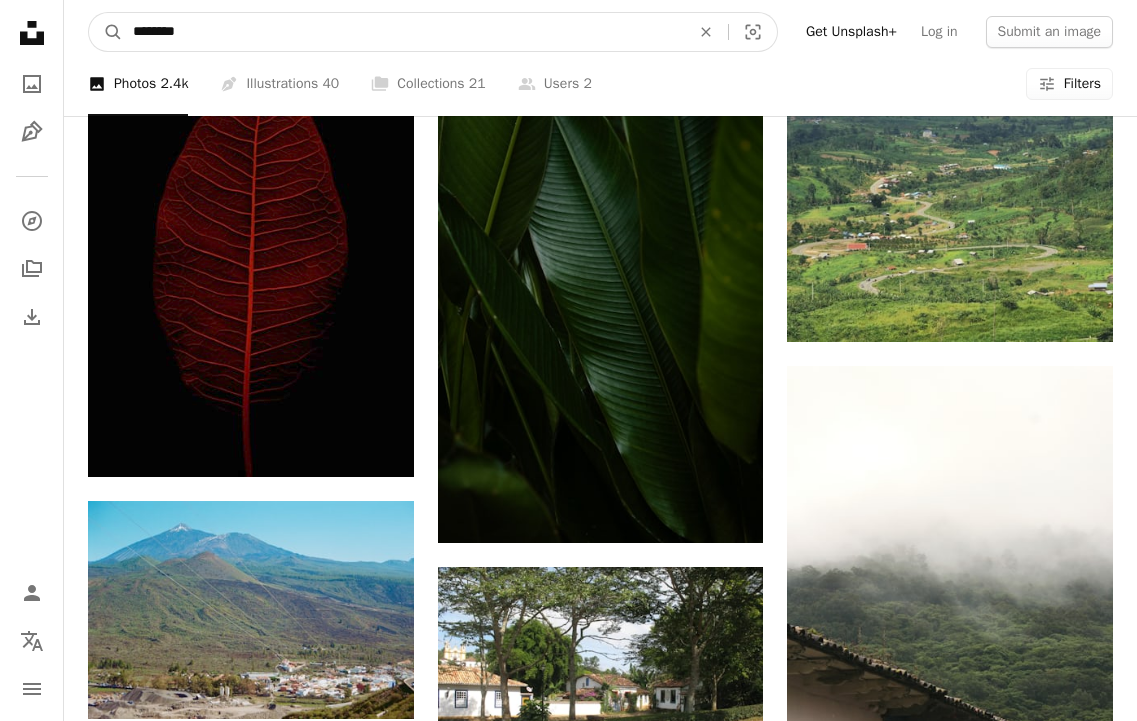 click on "A magnifying glass" at bounding box center [106, 32] 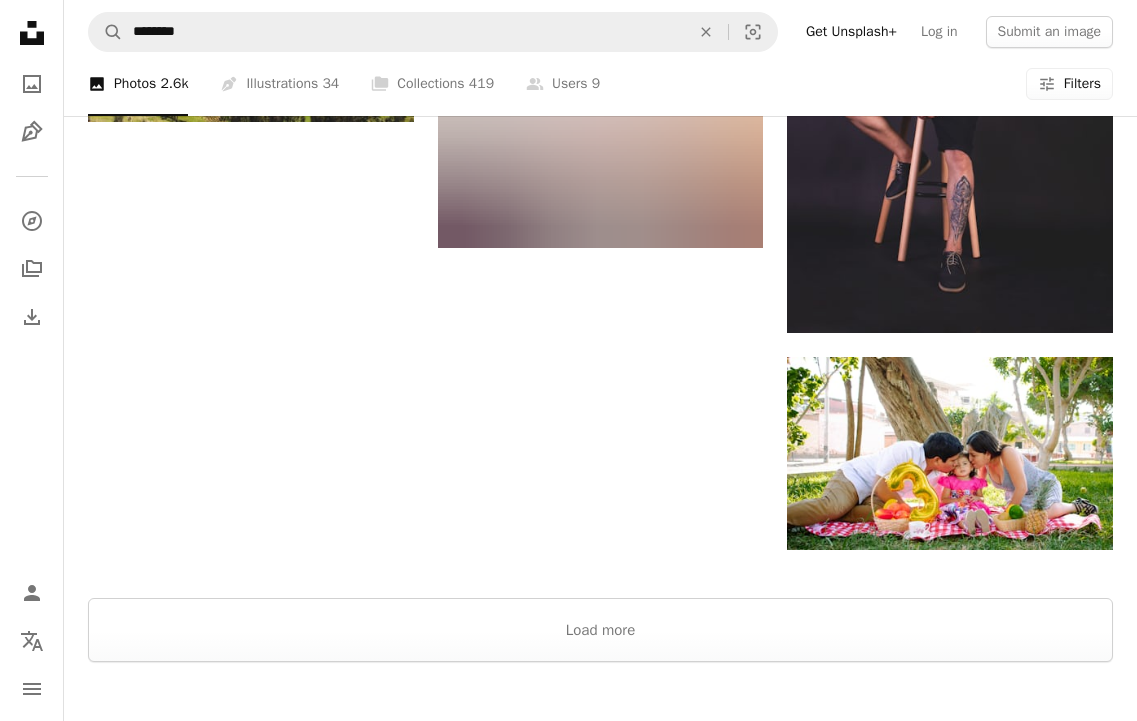 scroll, scrollTop: 2666, scrollLeft: 0, axis: vertical 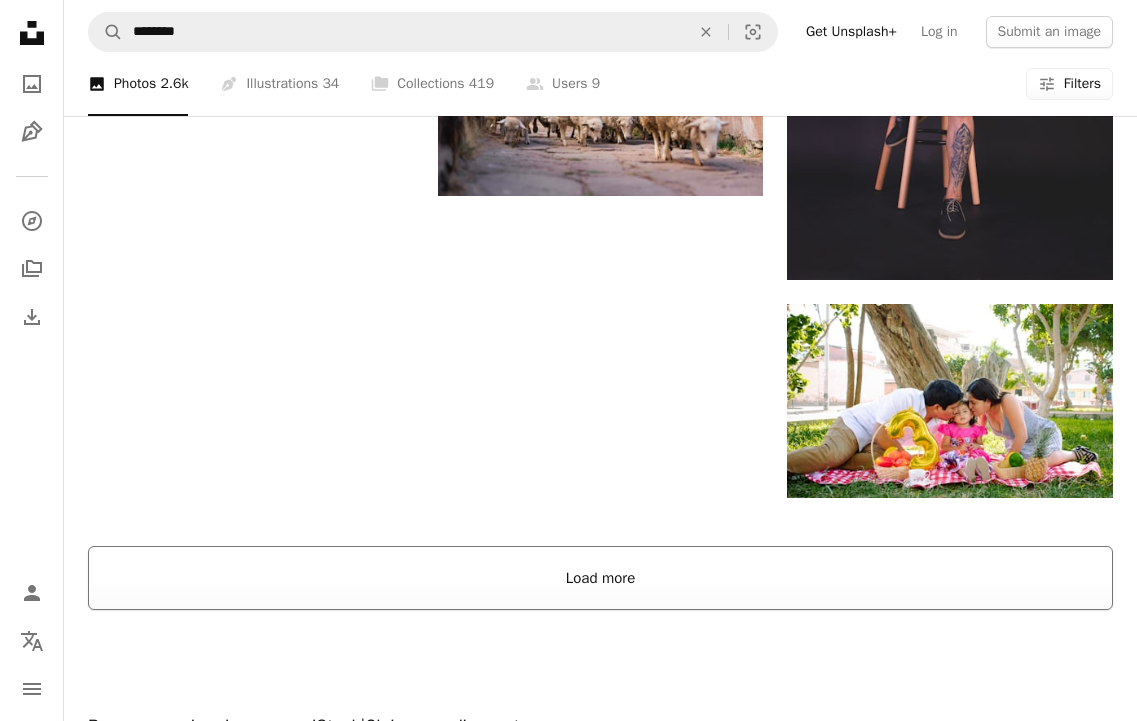 click on "Load more" at bounding box center (600, 578) 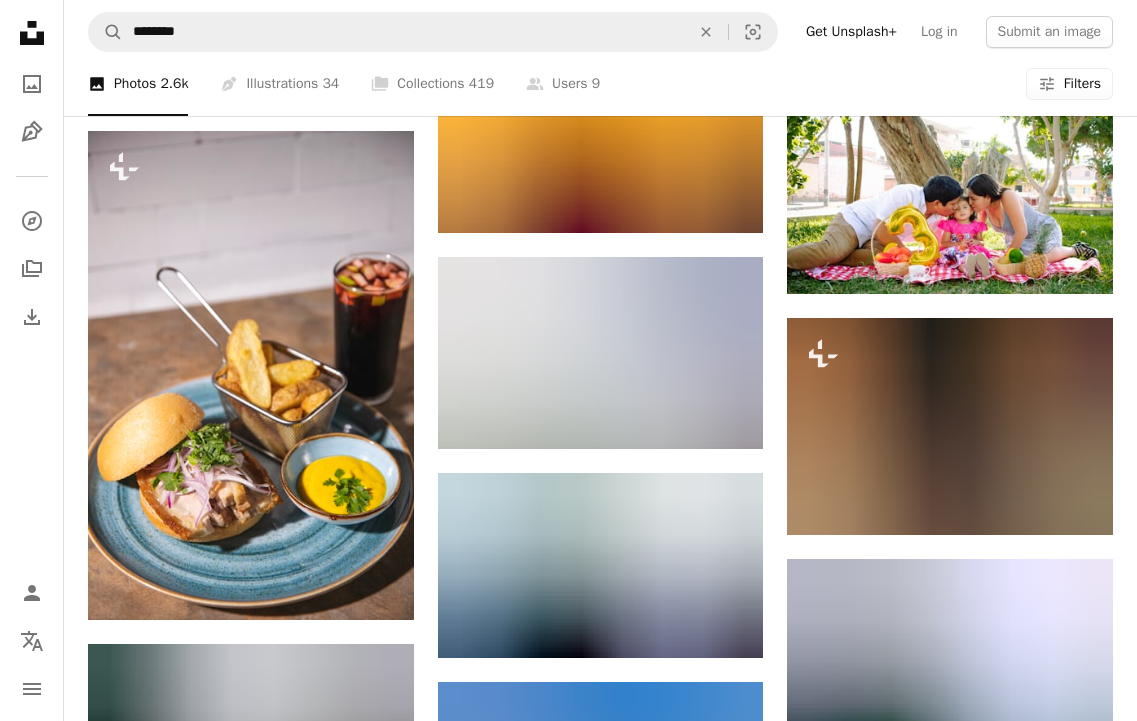 scroll, scrollTop: 2874, scrollLeft: 0, axis: vertical 